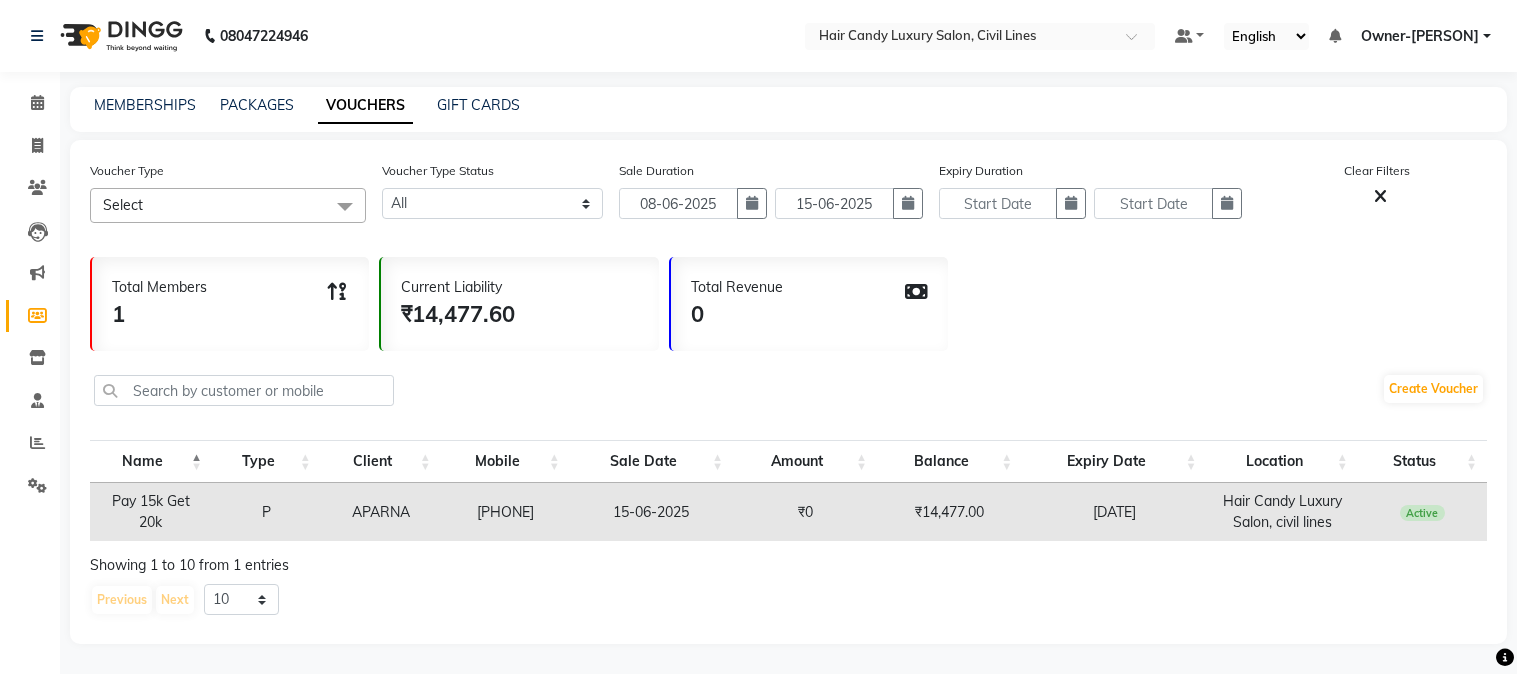 select 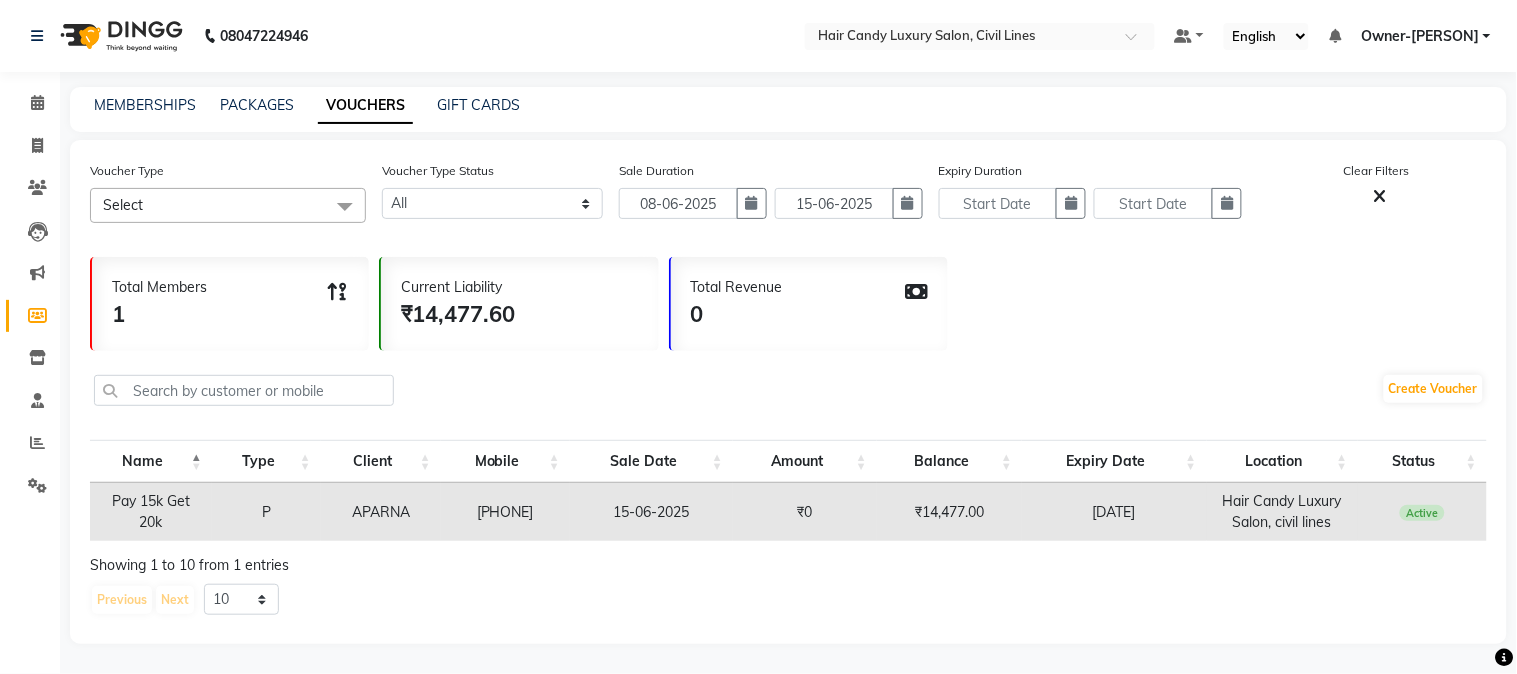 scroll, scrollTop: 0, scrollLeft: 0, axis: both 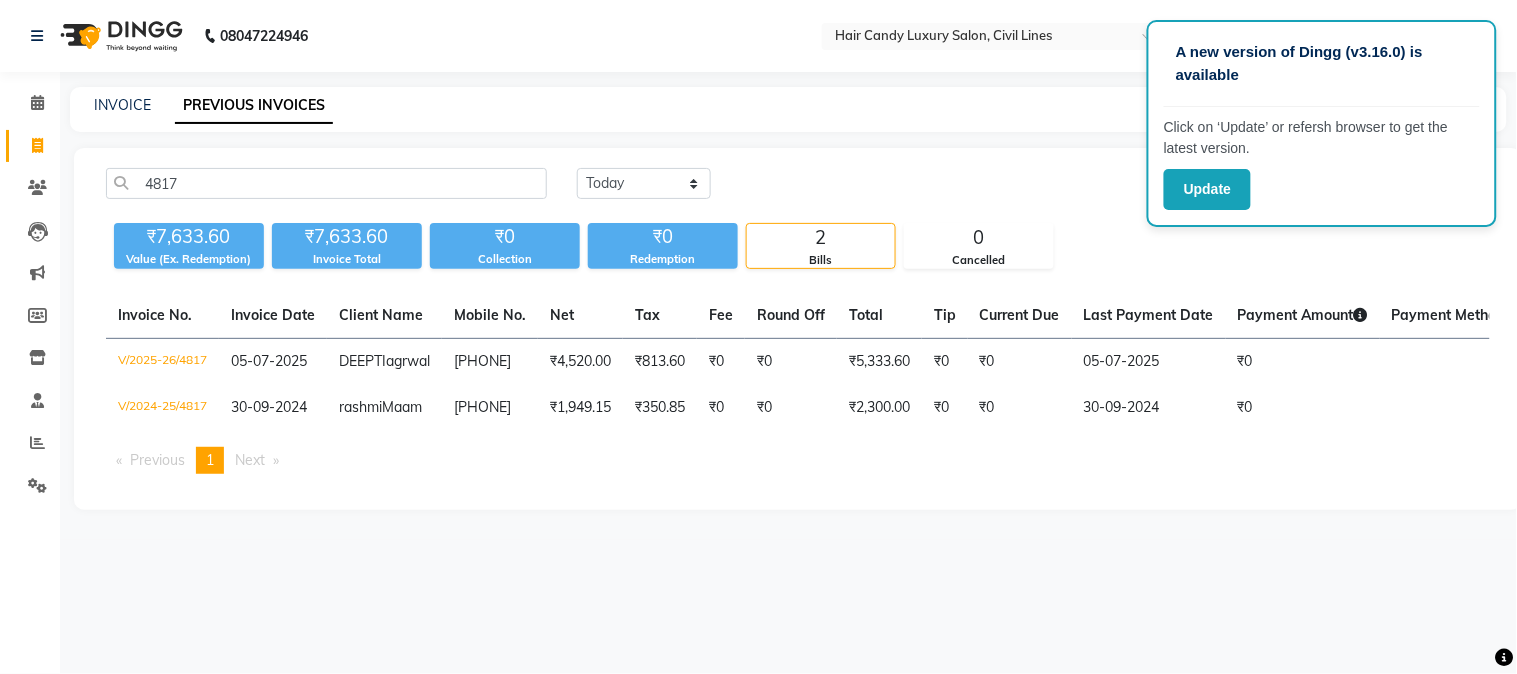 click on "Update" 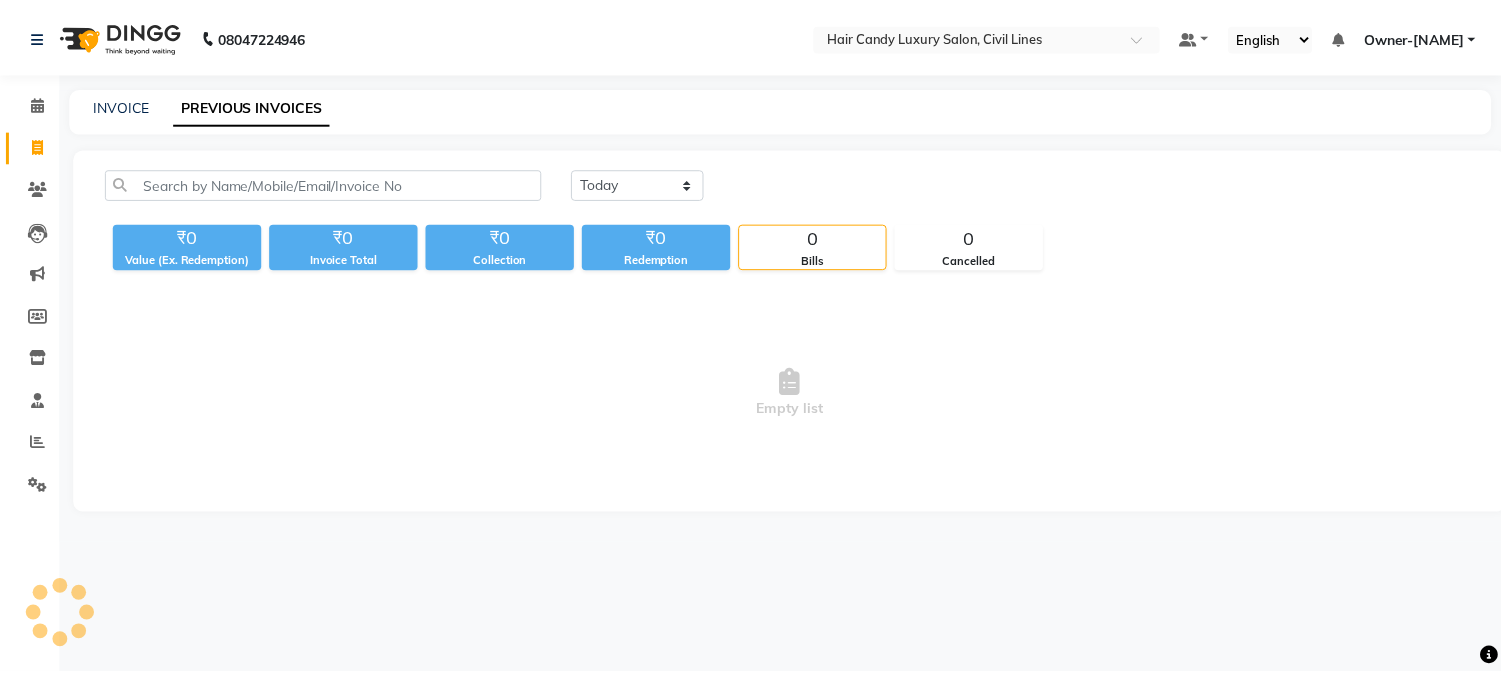 scroll, scrollTop: 0, scrollLeft: 0, axis: both 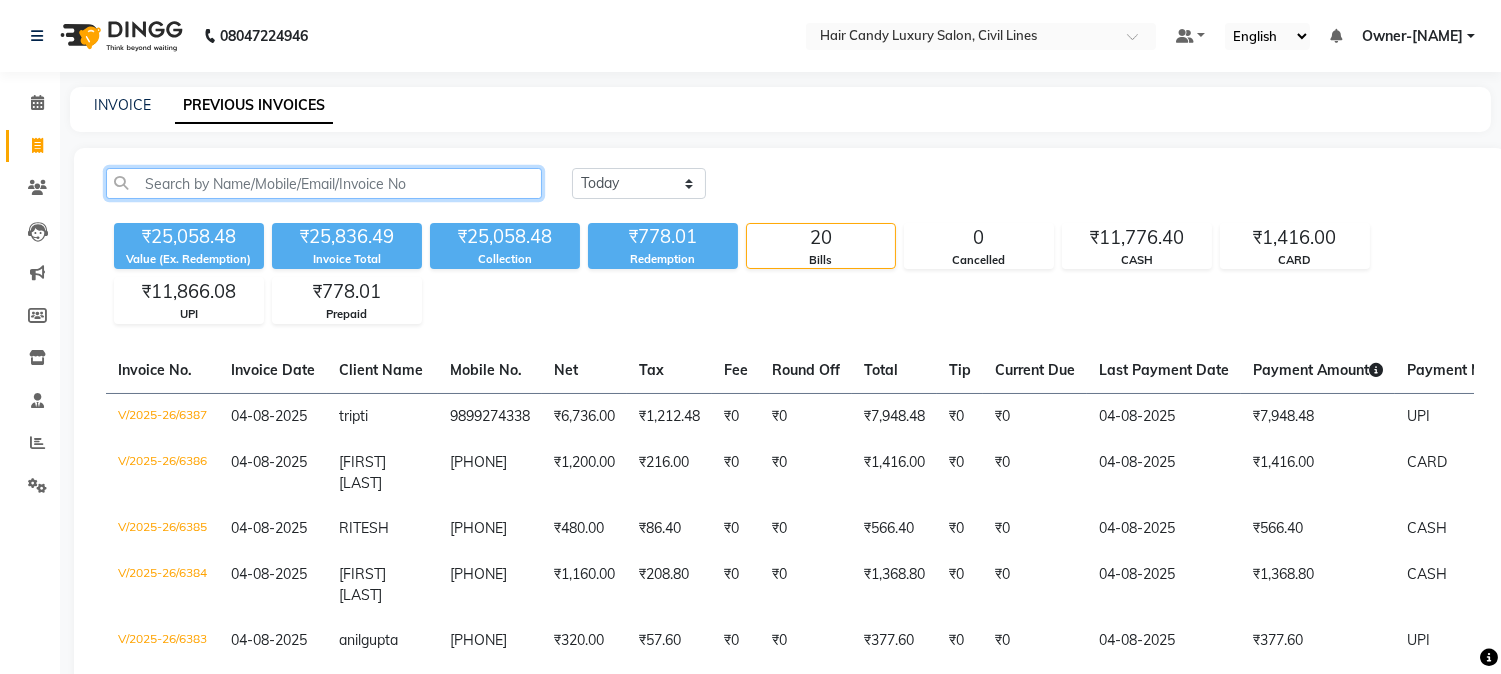 click 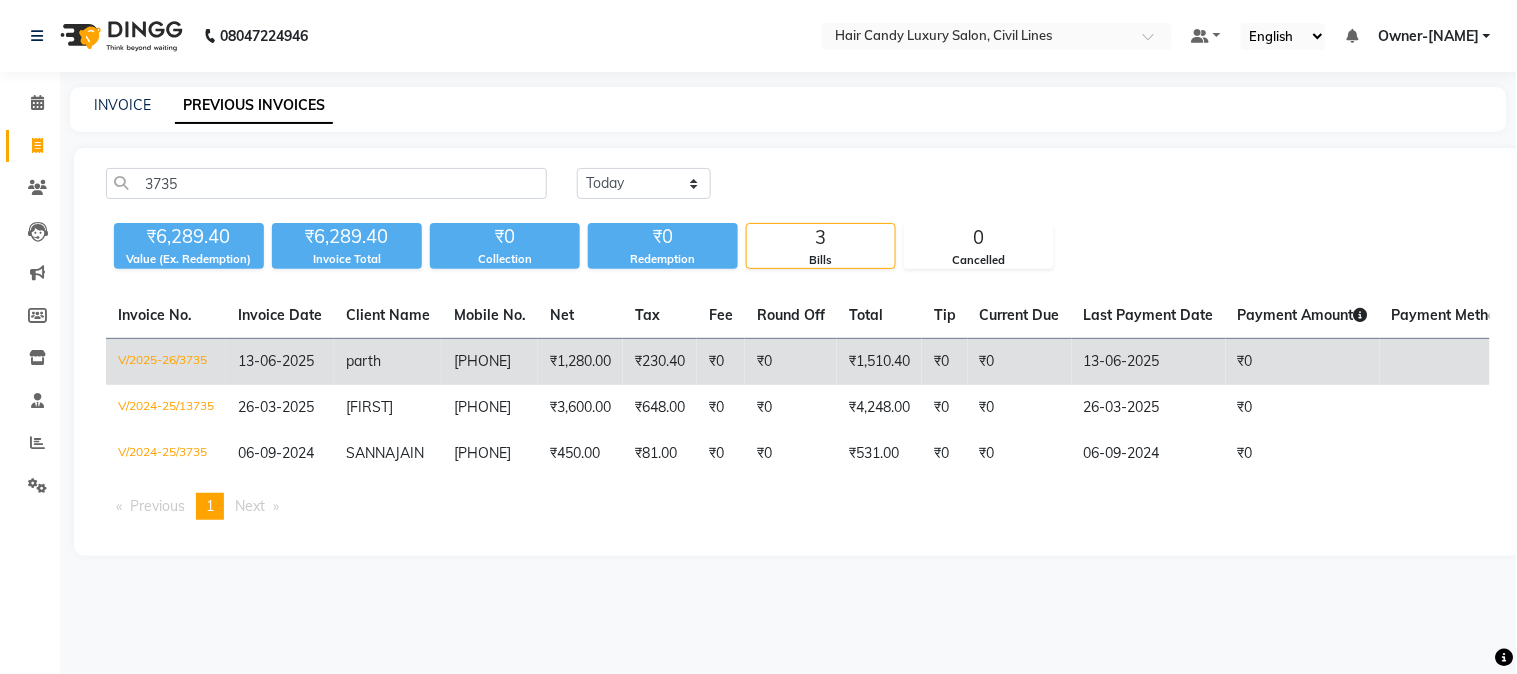 click on "13-06-2025" 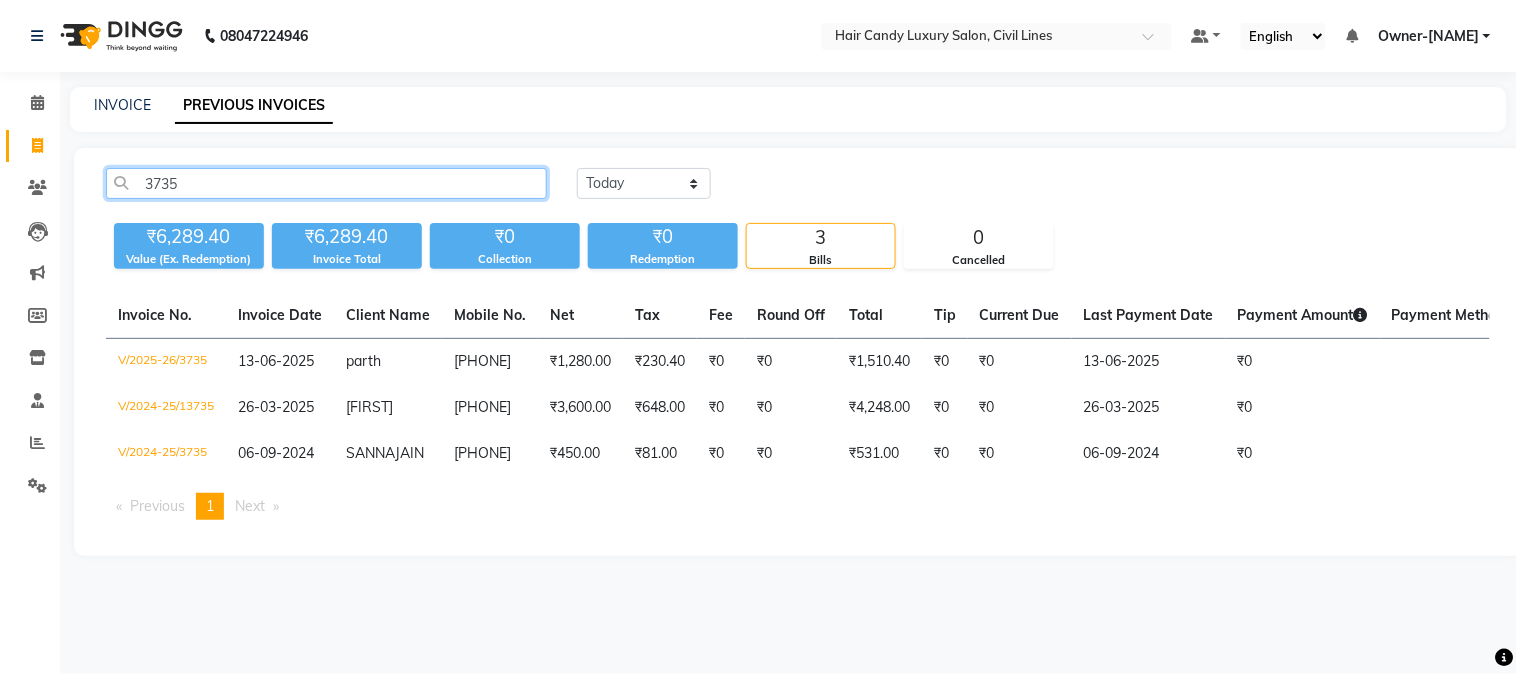 click on "3735" 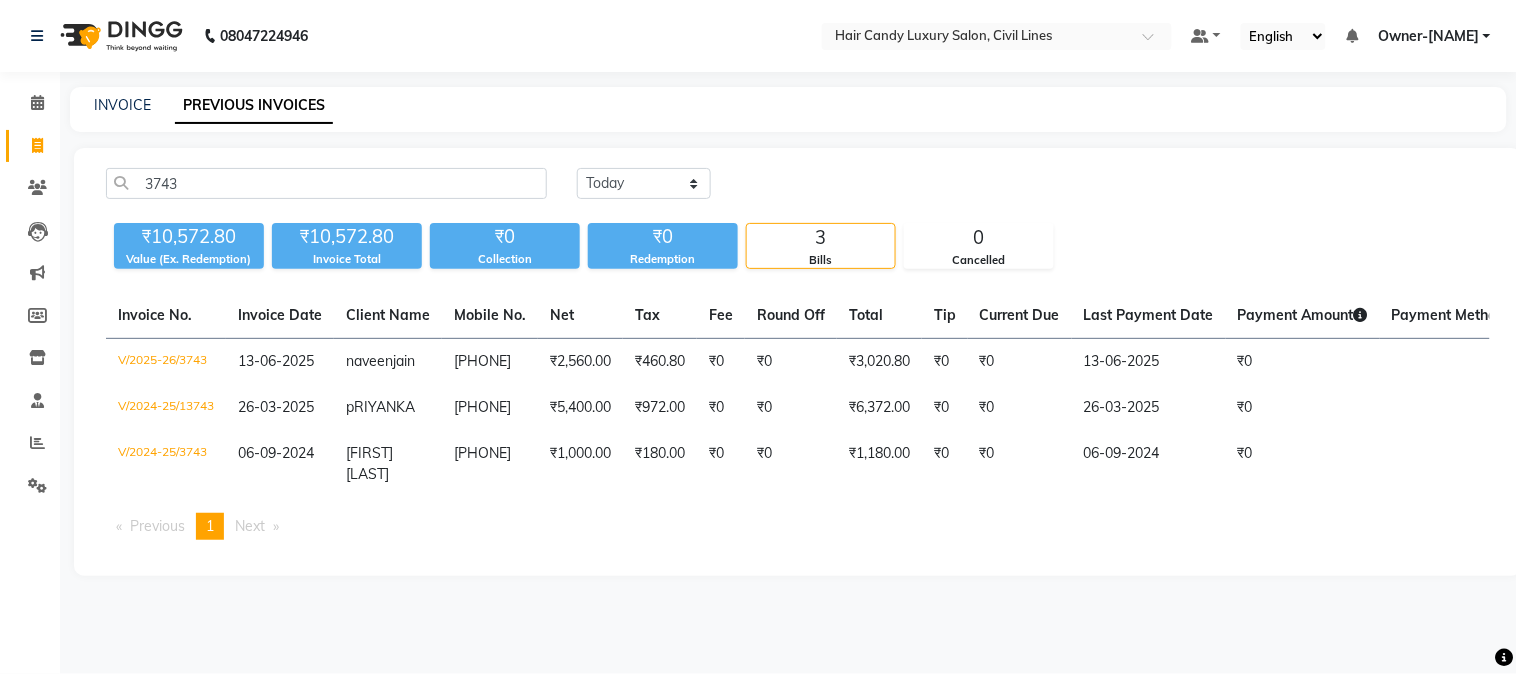 click on "13-06-2025" 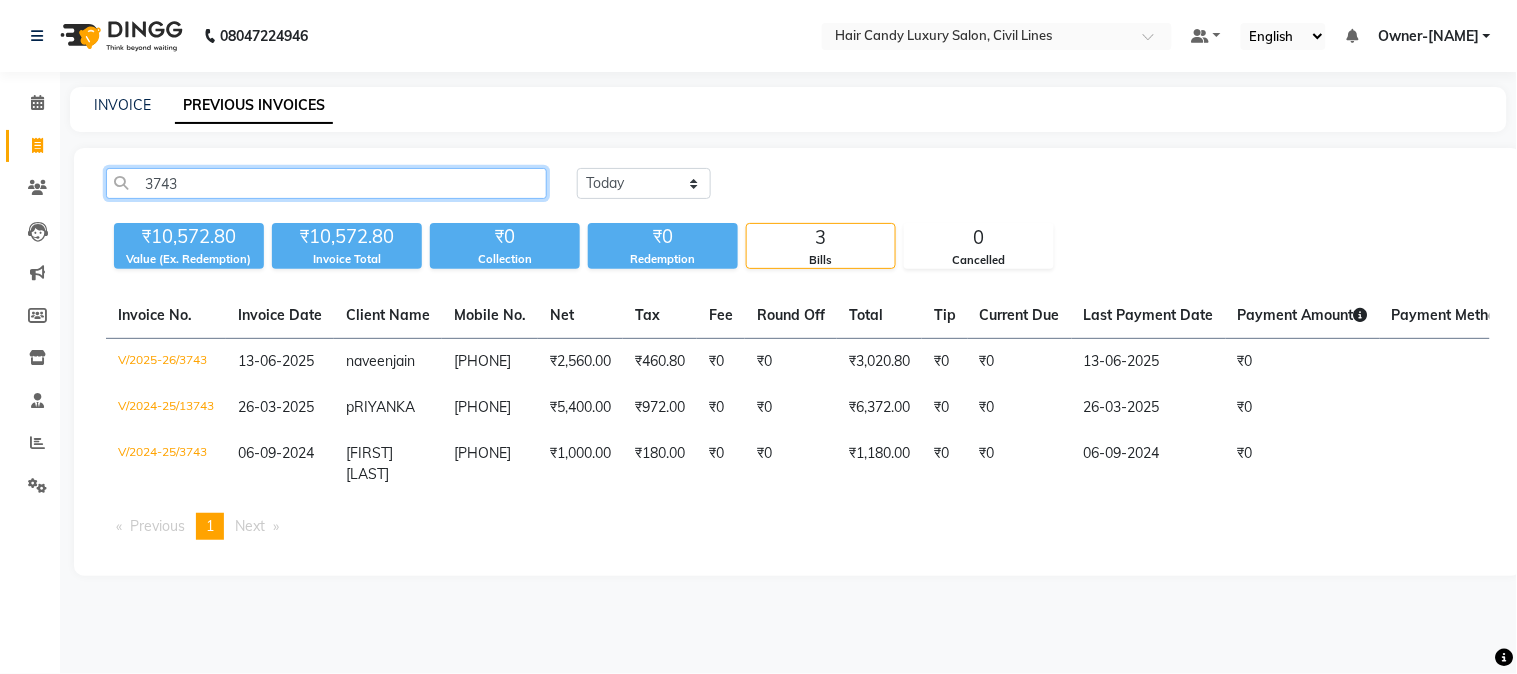 click on "3743" 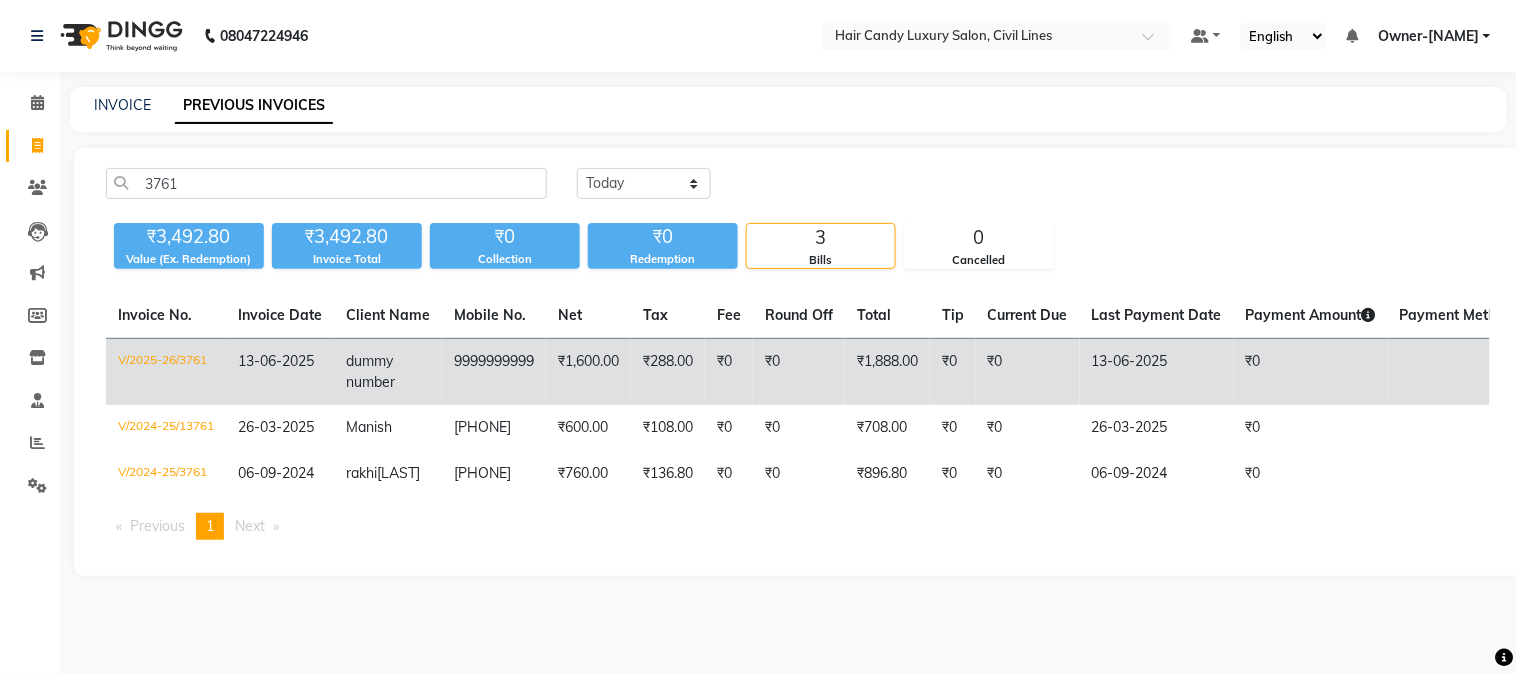 click on "V/2025-26/3761" 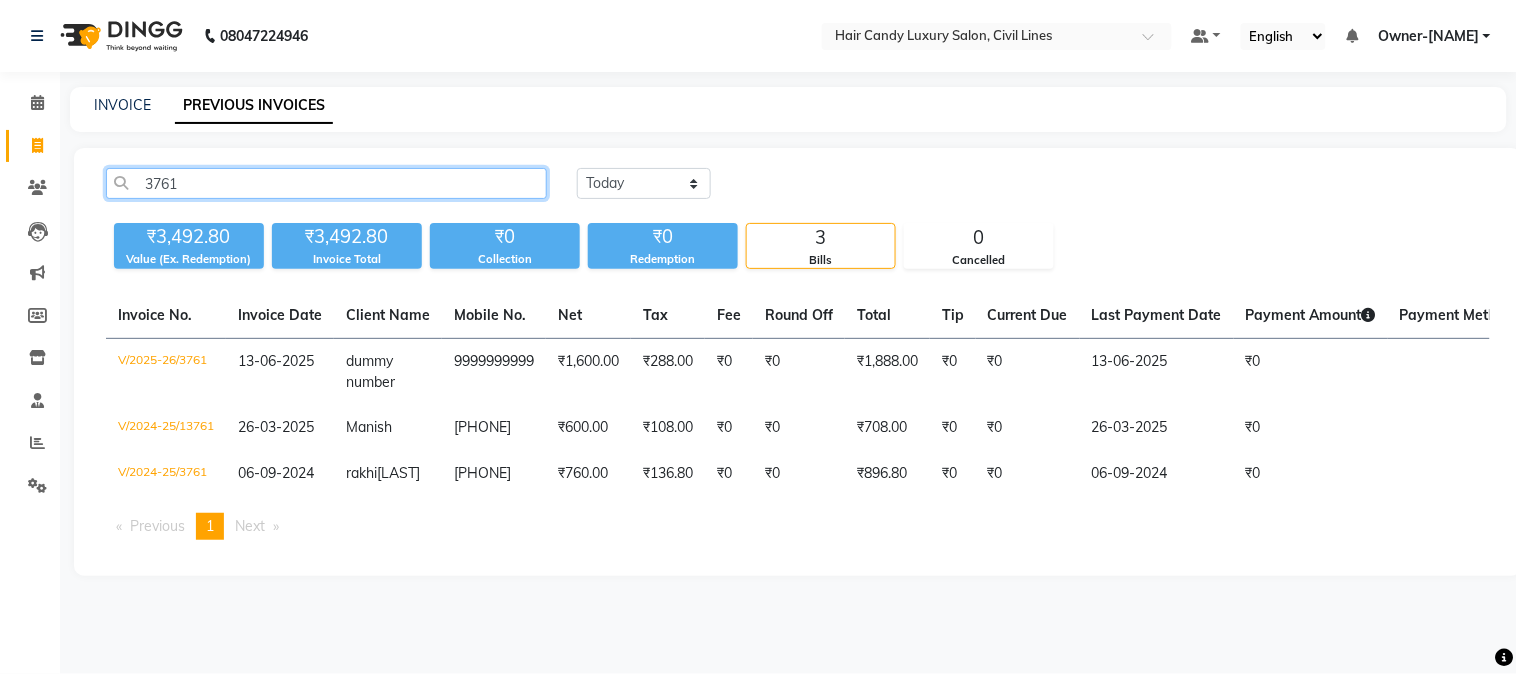 click on "3761" 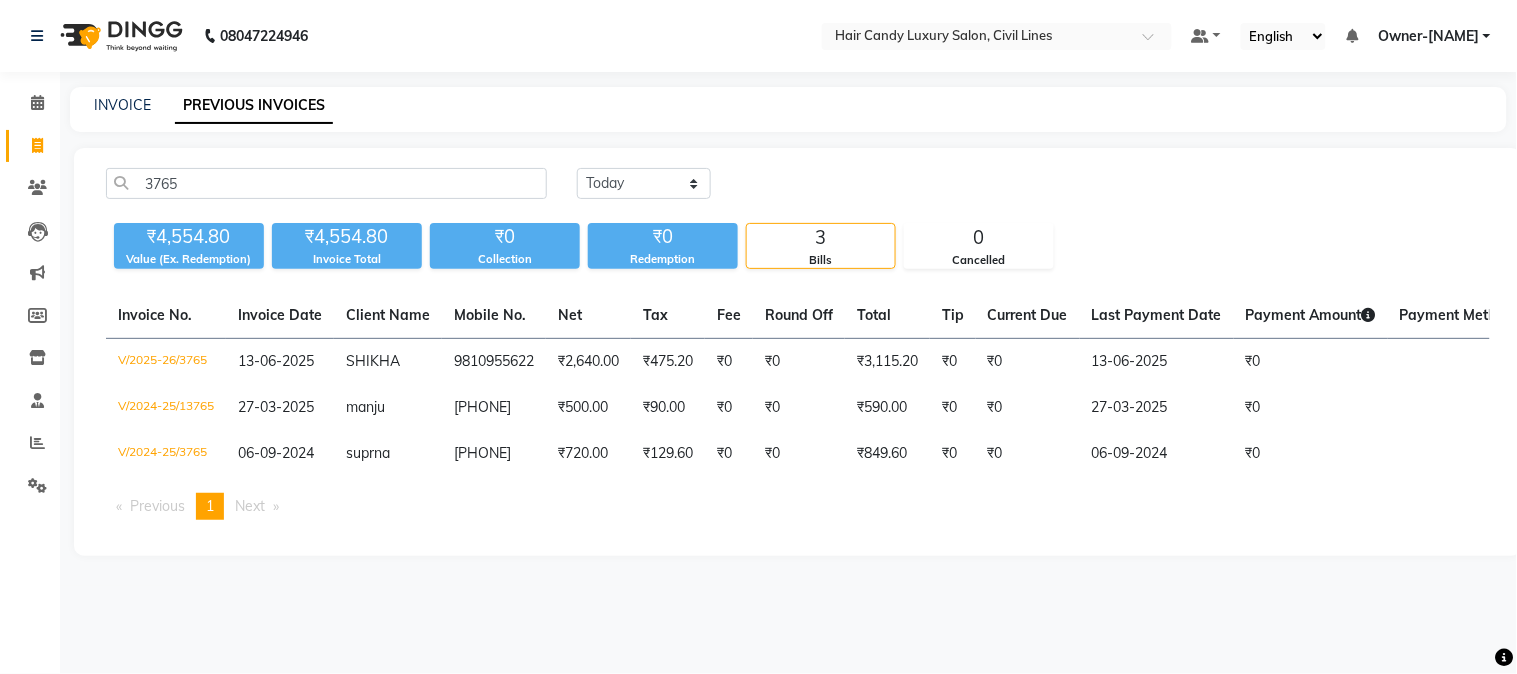 click on "13-06-2025" 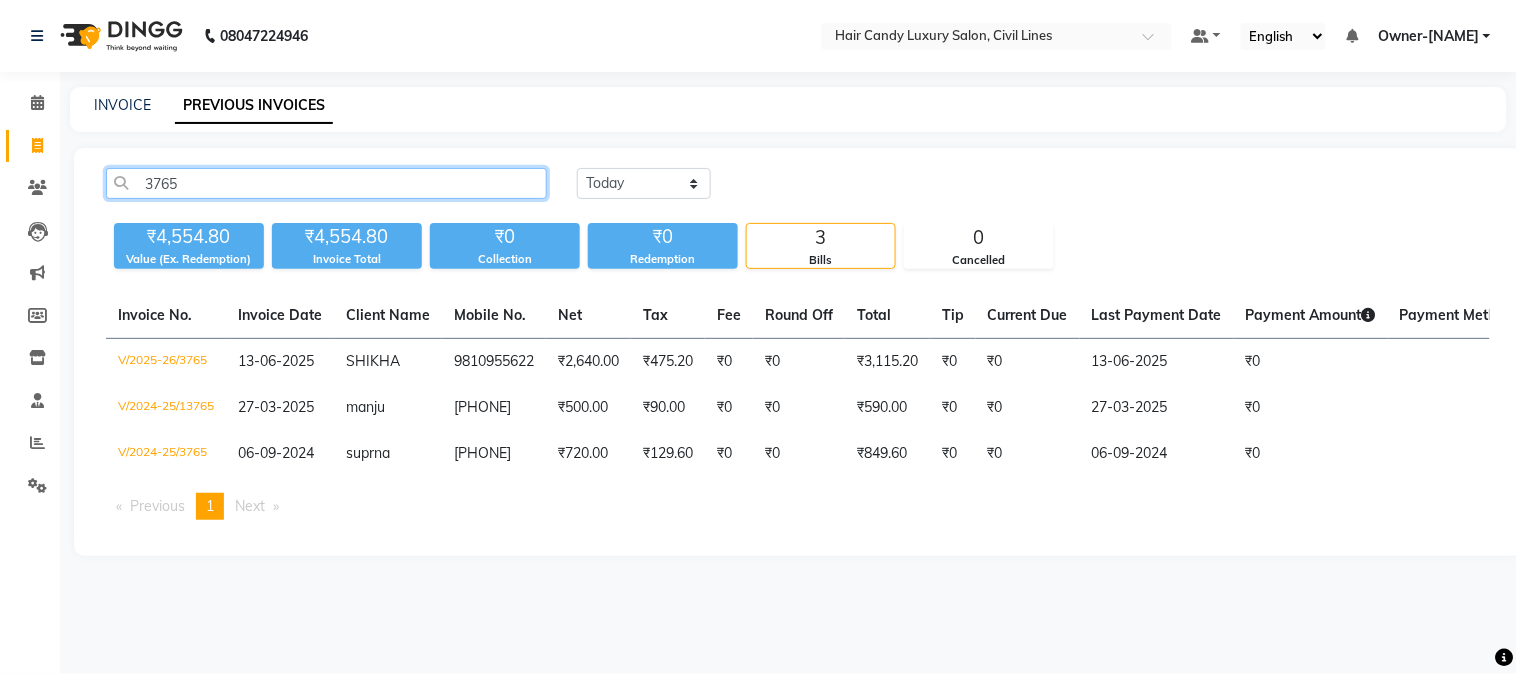 click on "3765" 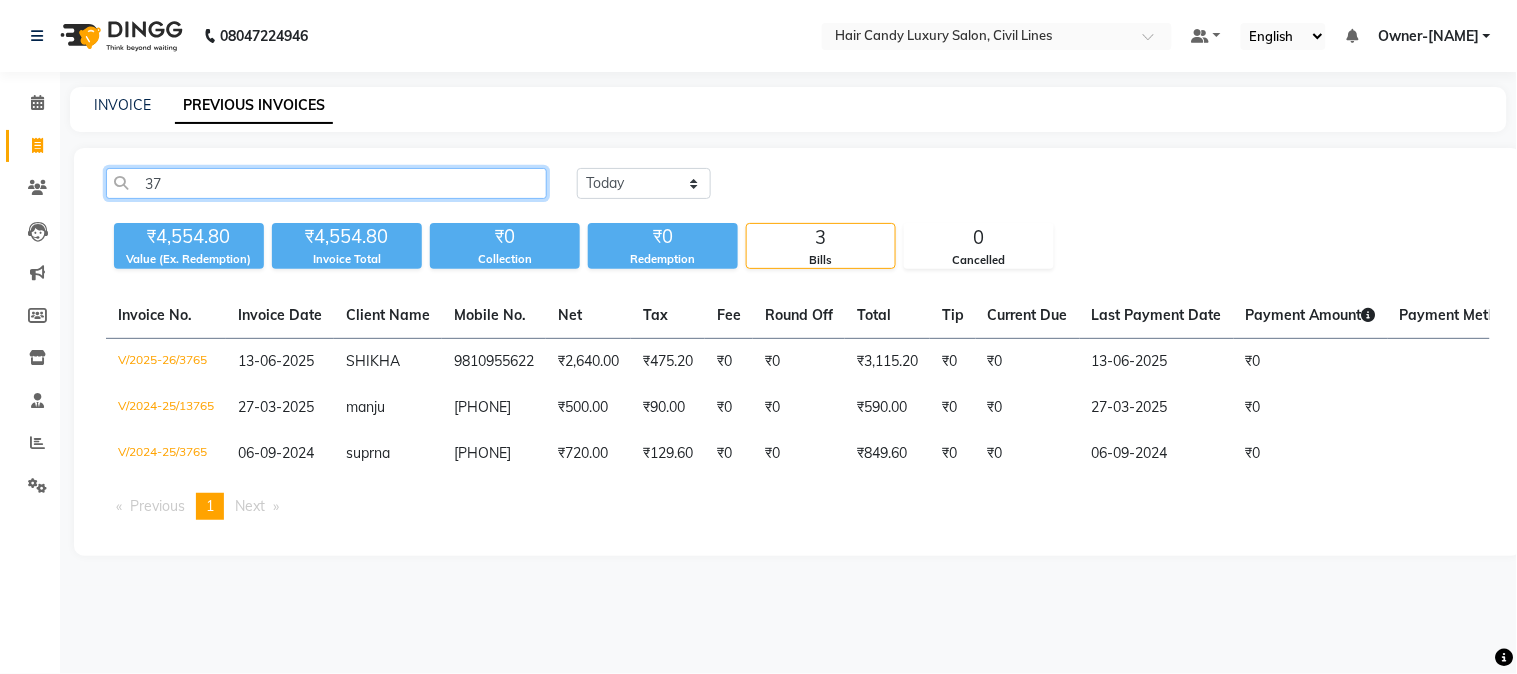 type on "3" 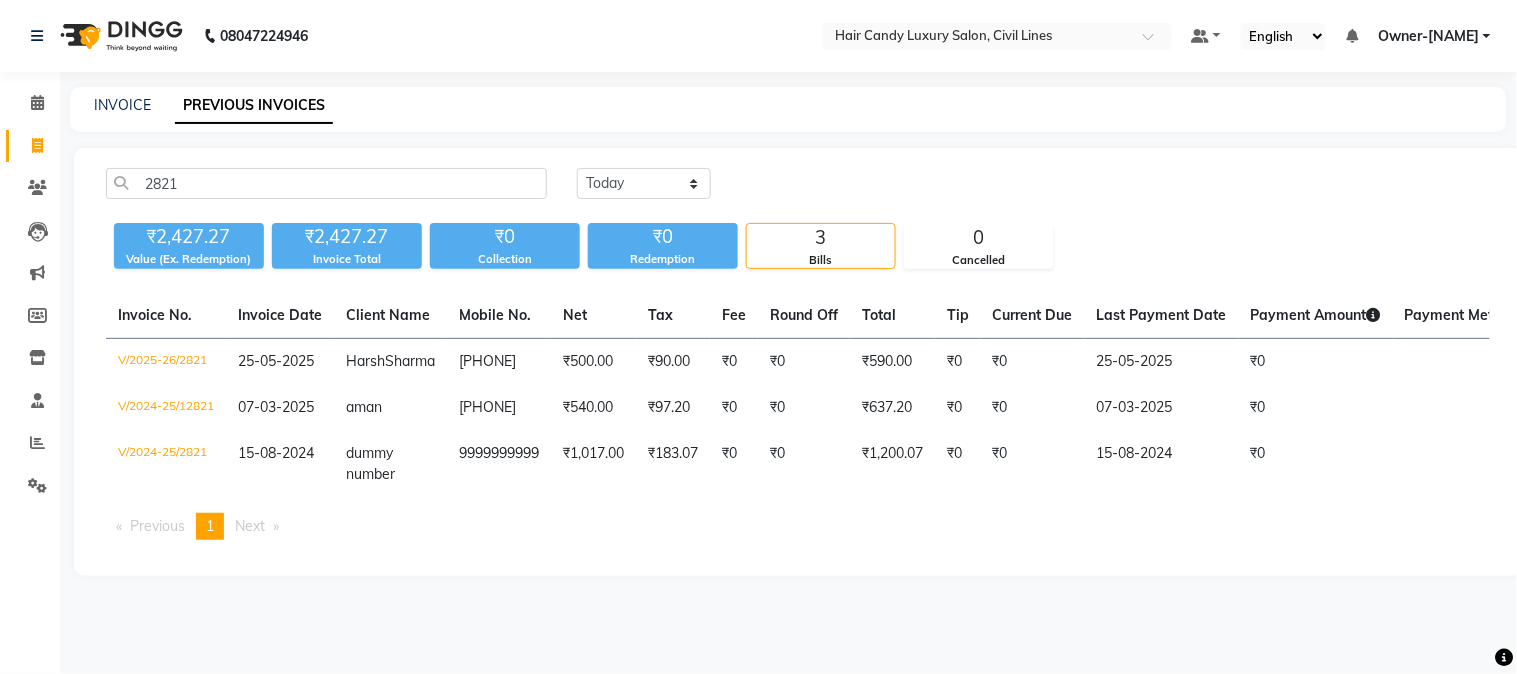 click on "V/2025-26/2821" 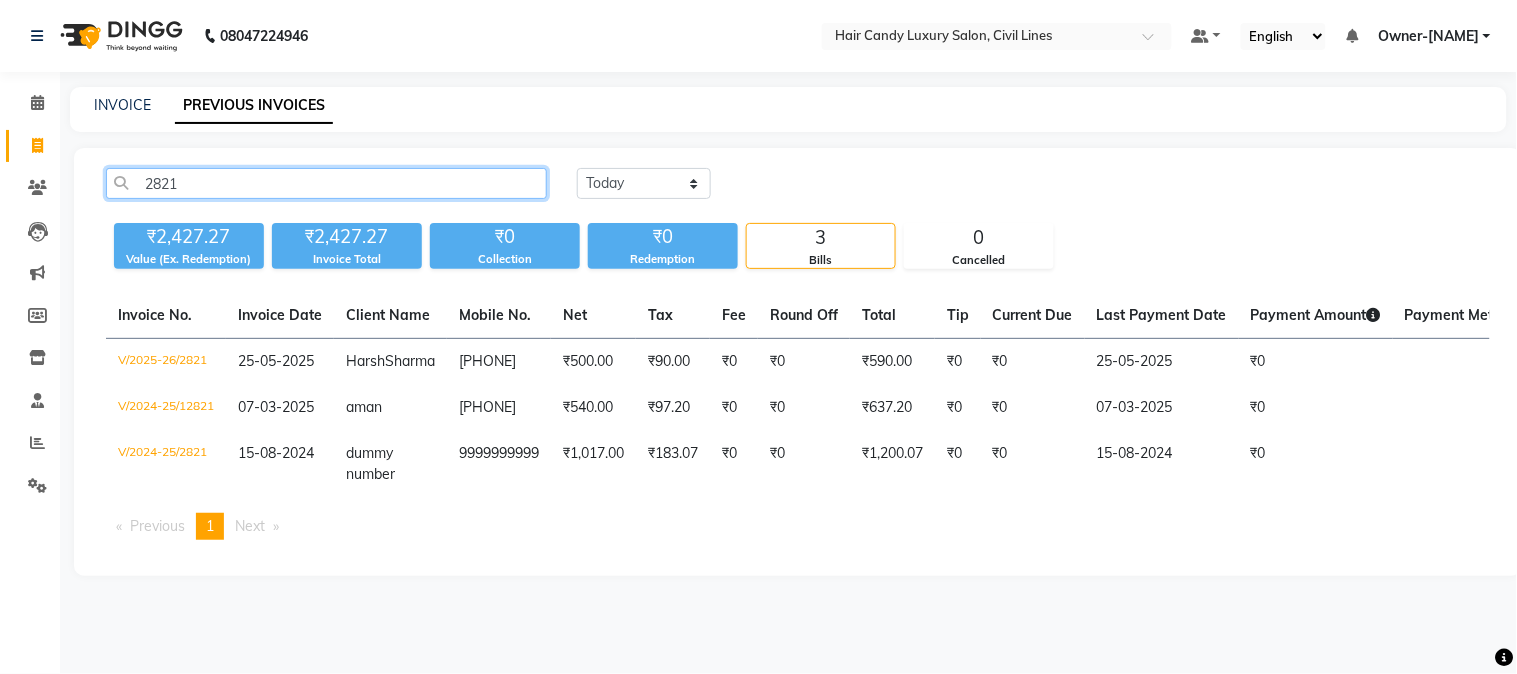 click on "2821" 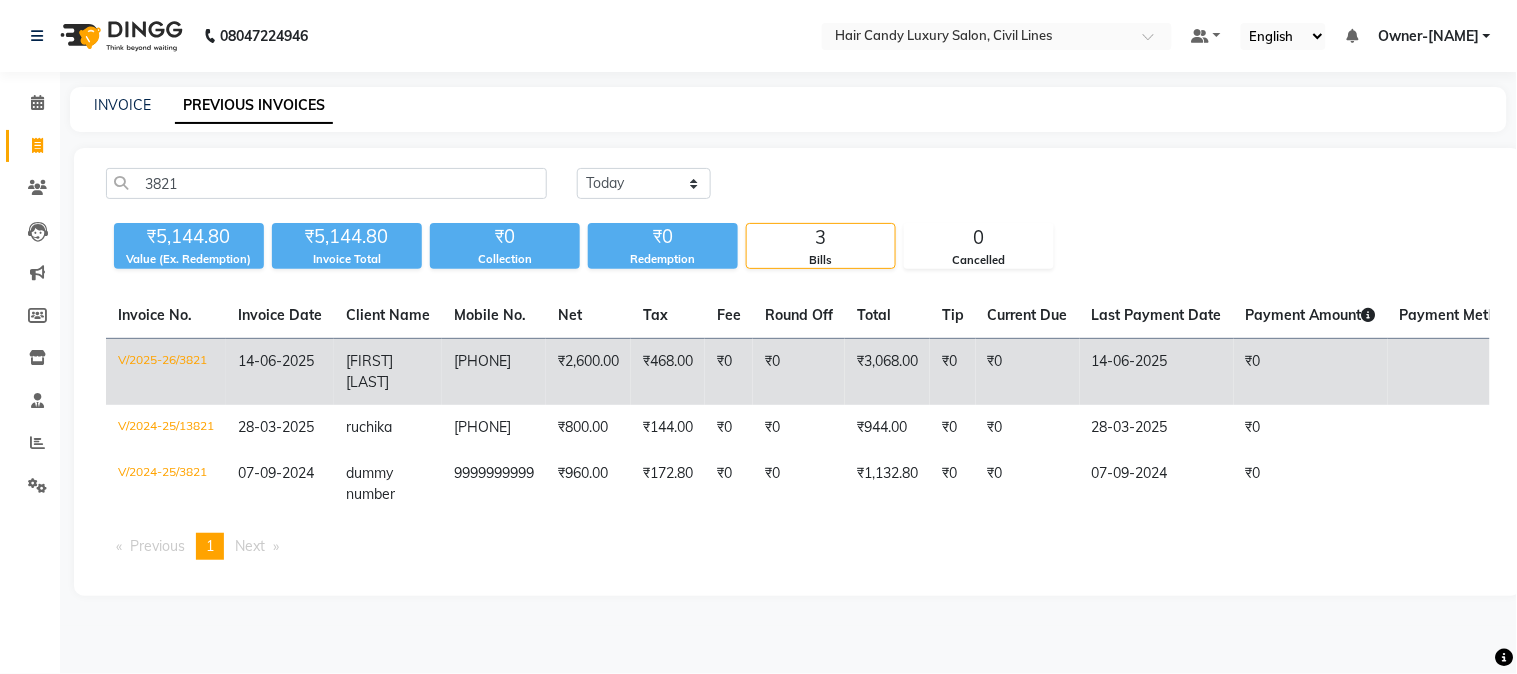 click on "V/2025-26/3821" 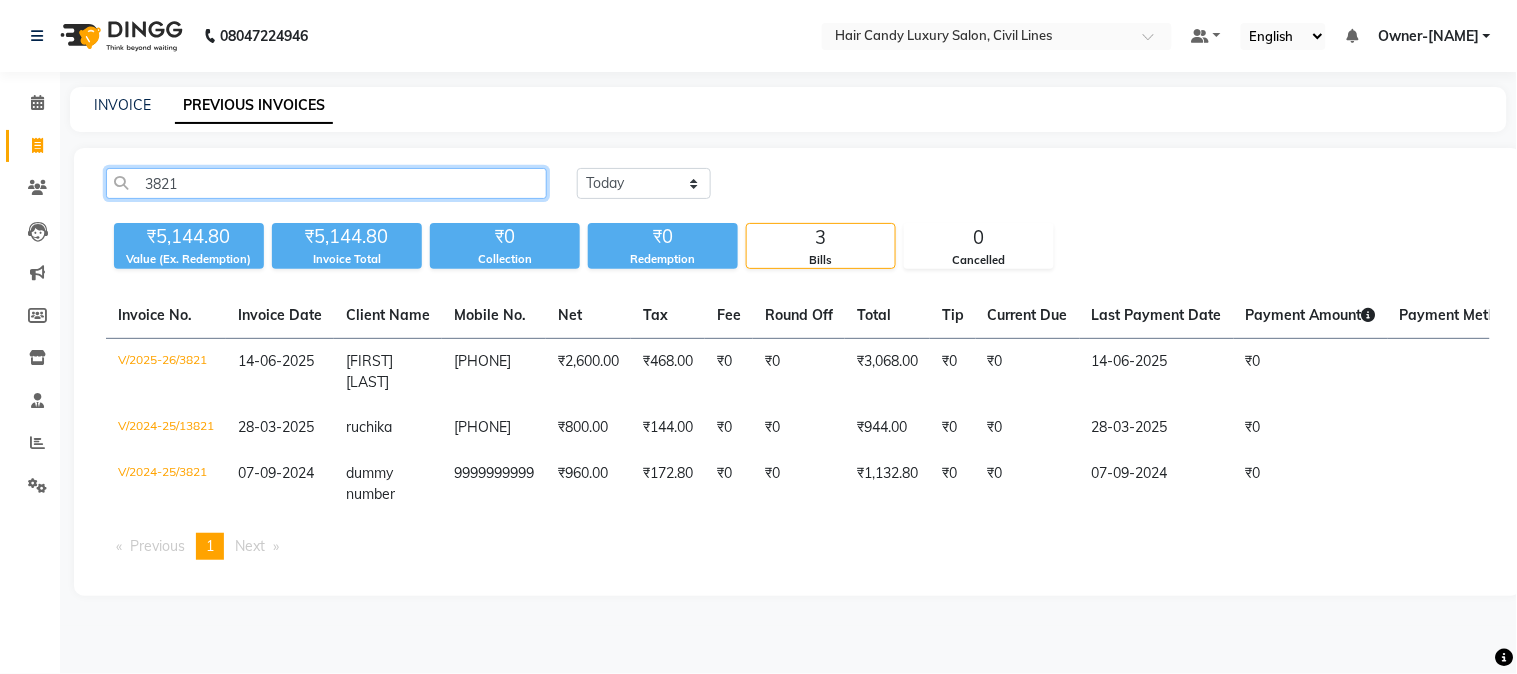 click on "3821" 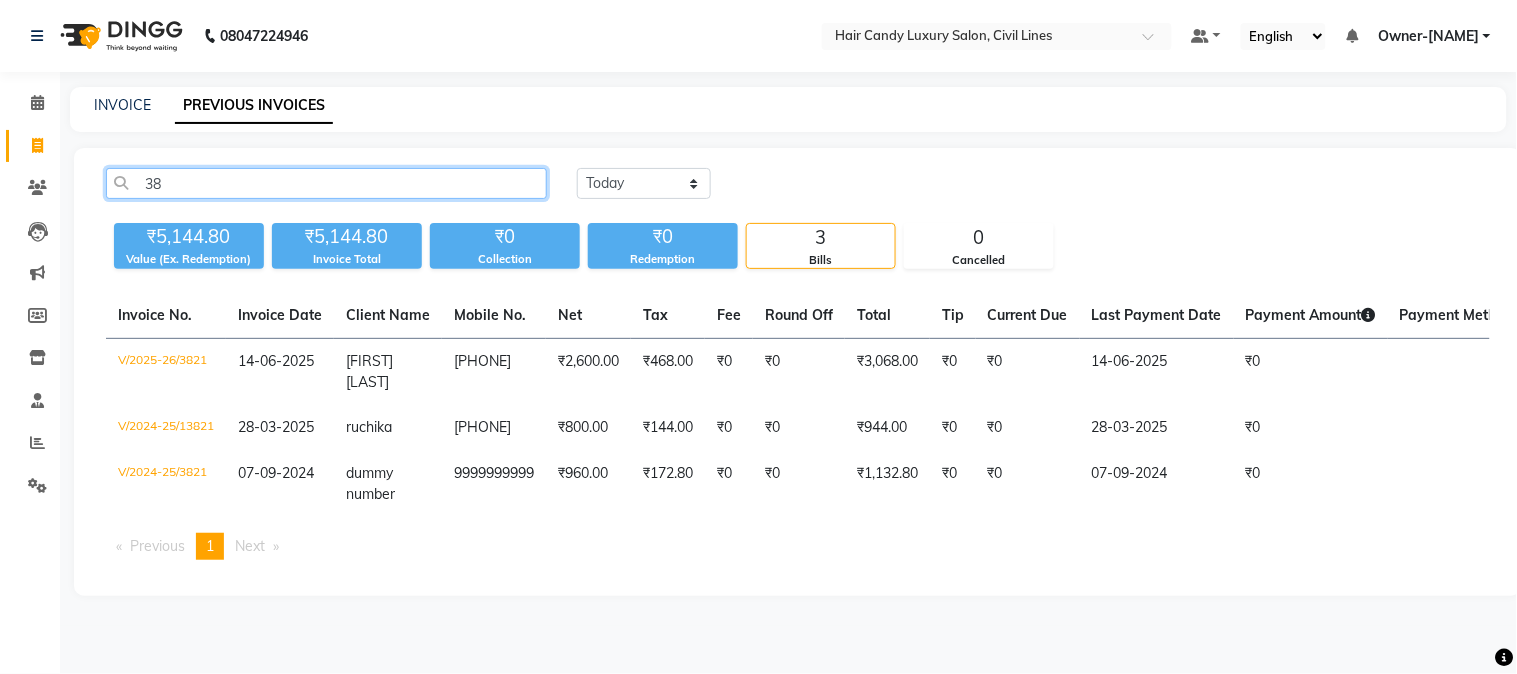 type on "3" 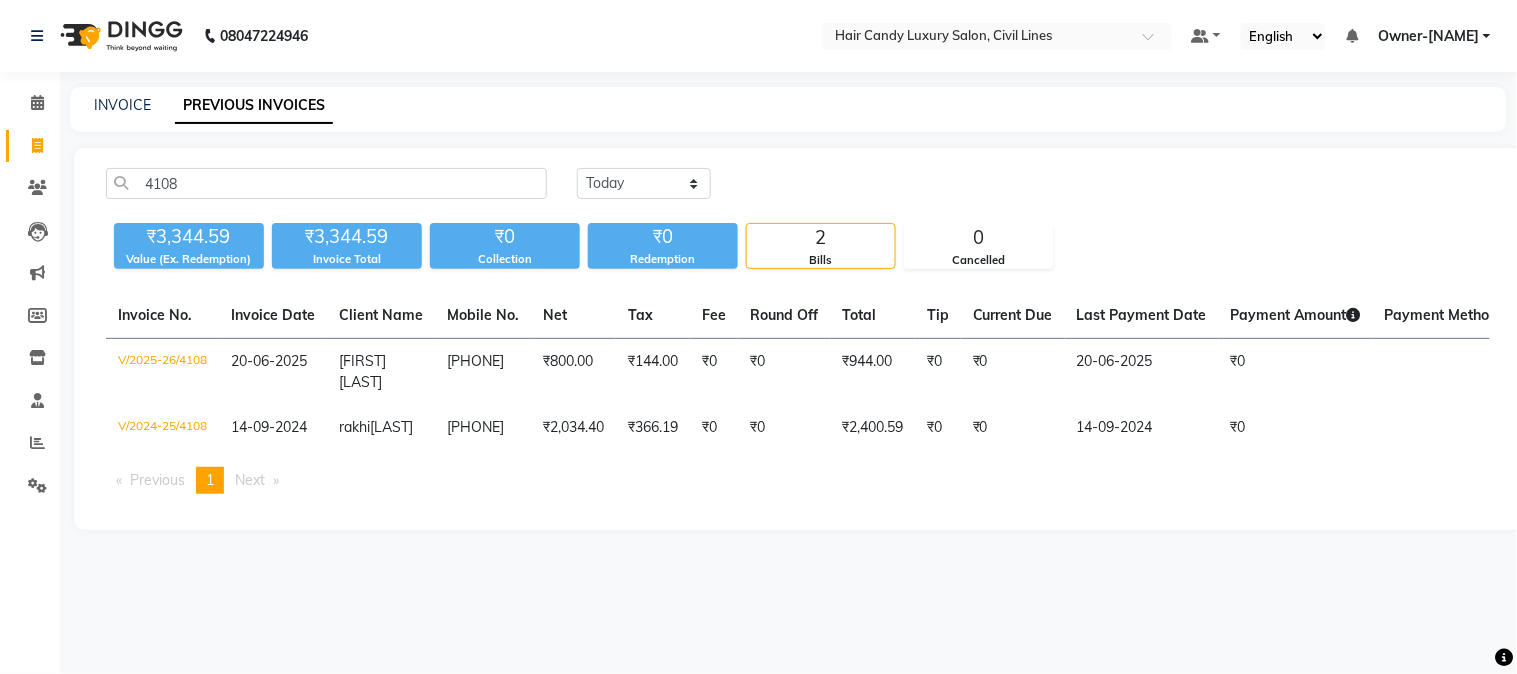 click on "V/2025-26/4108" 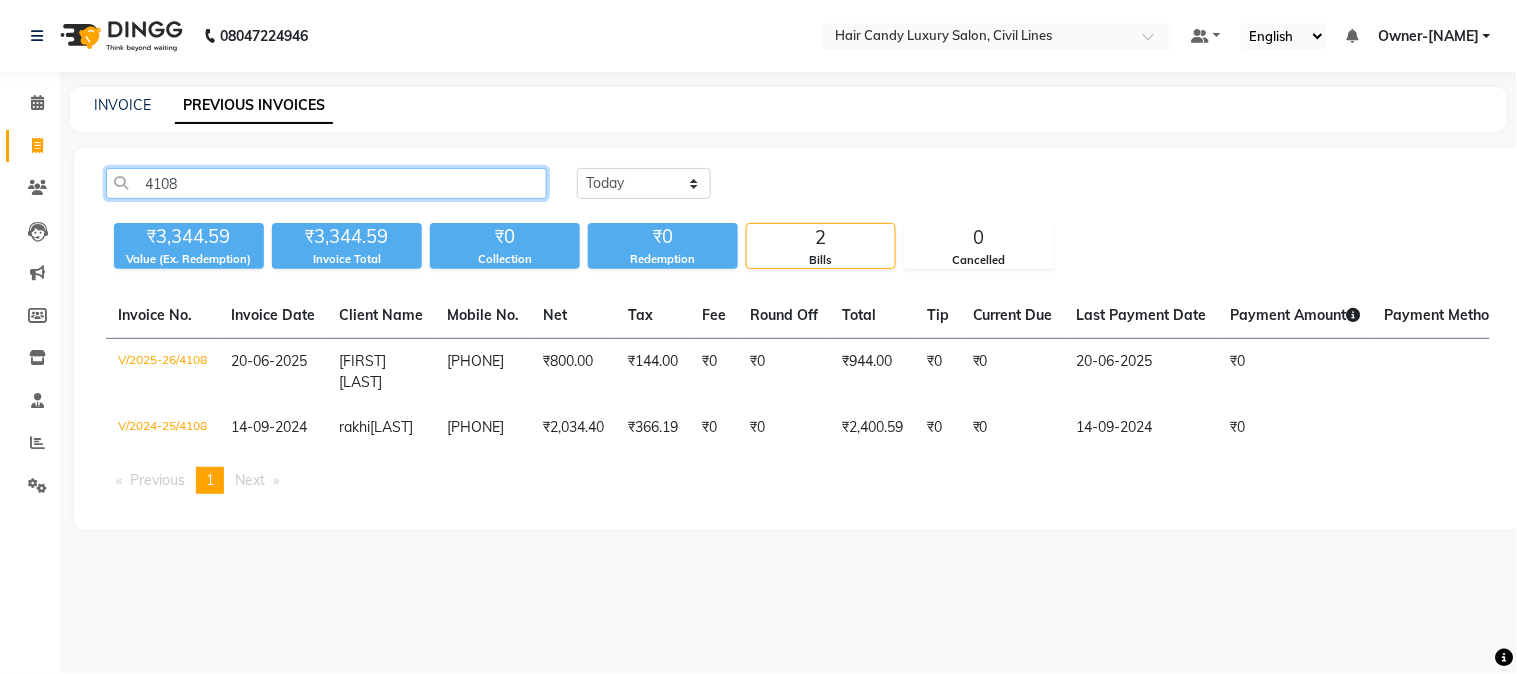 click on "4108" 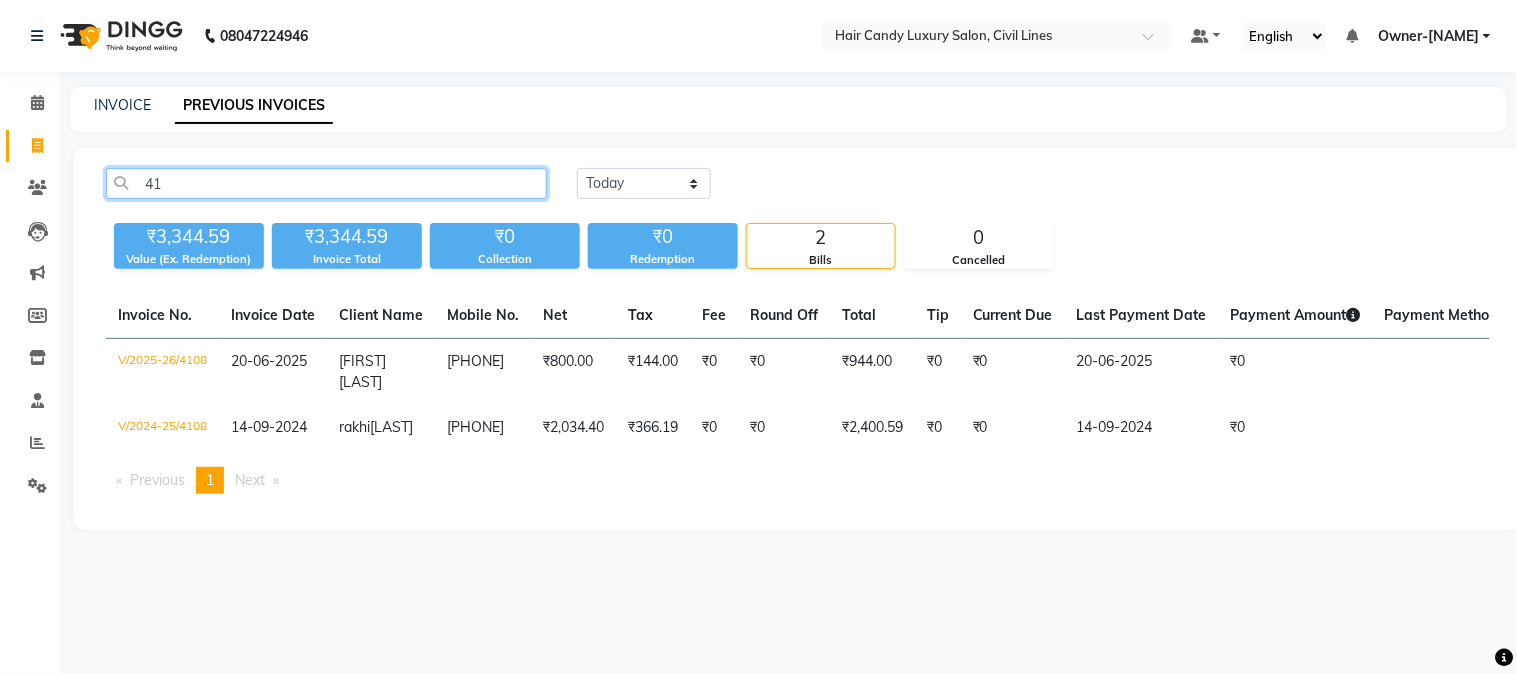 type on "4" 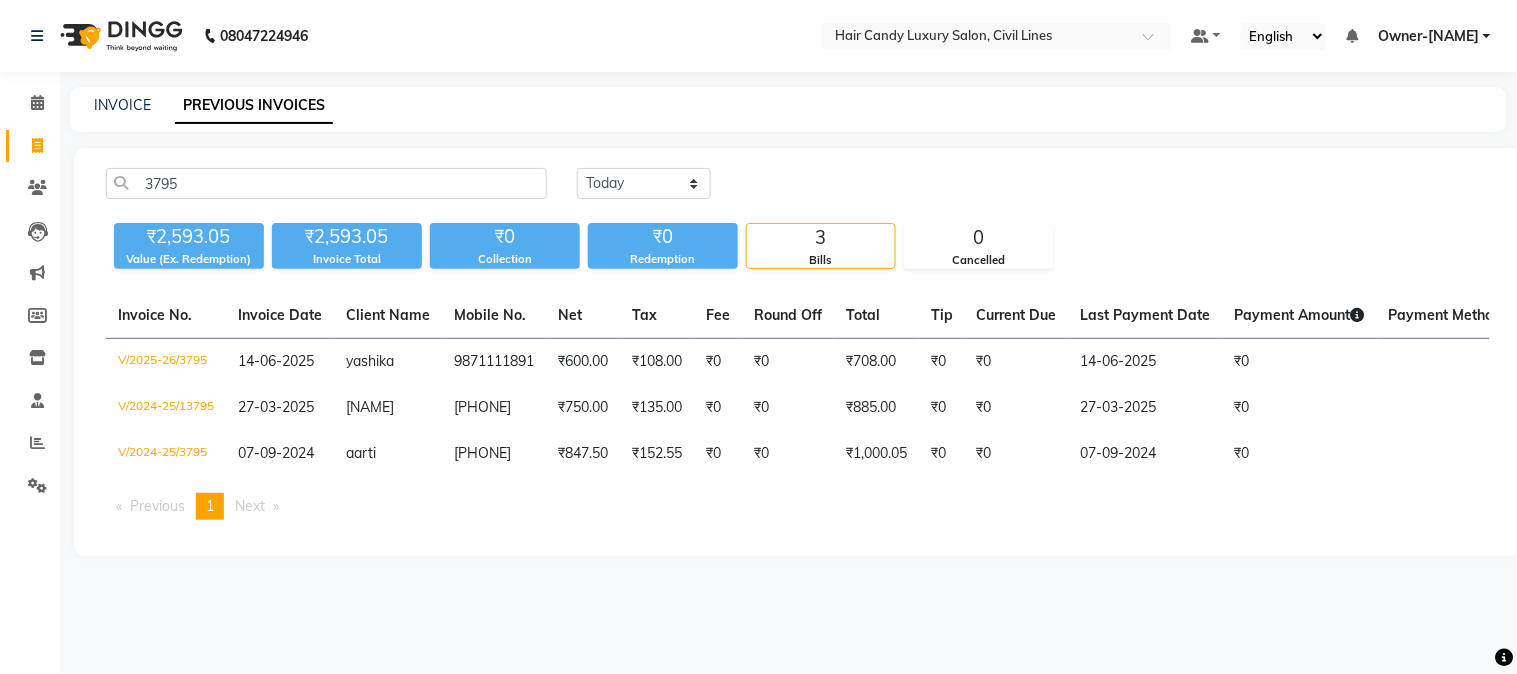 click on "V/2025-26/3795" 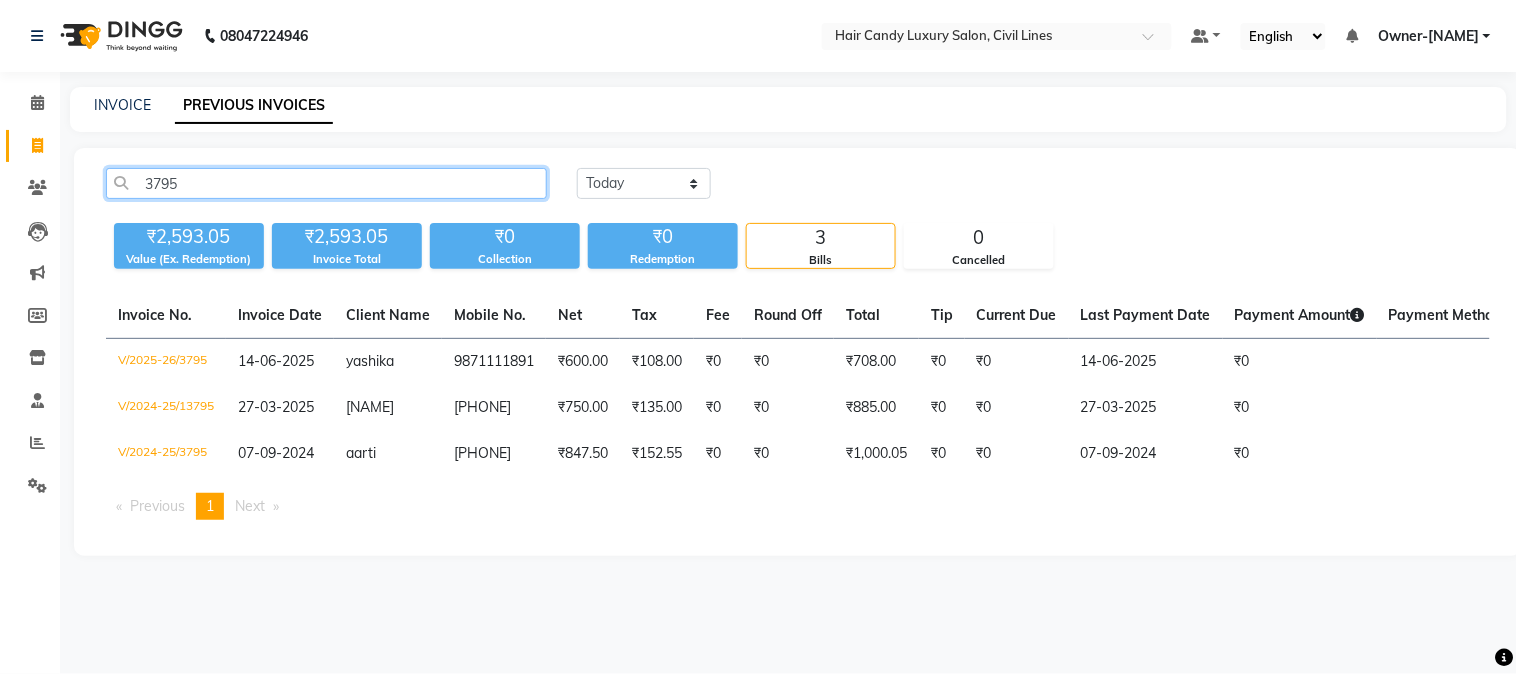 click on "3795" 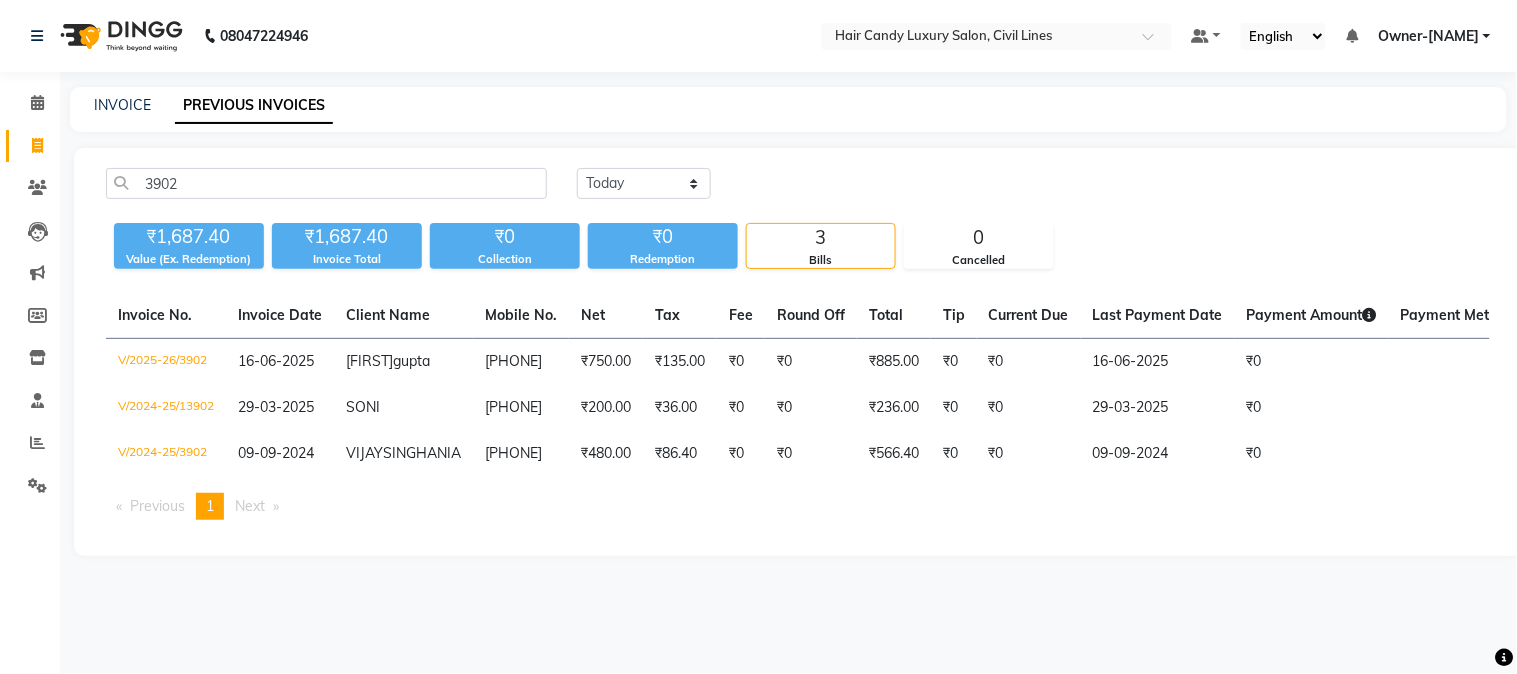 click on "V/2025-26/3902" 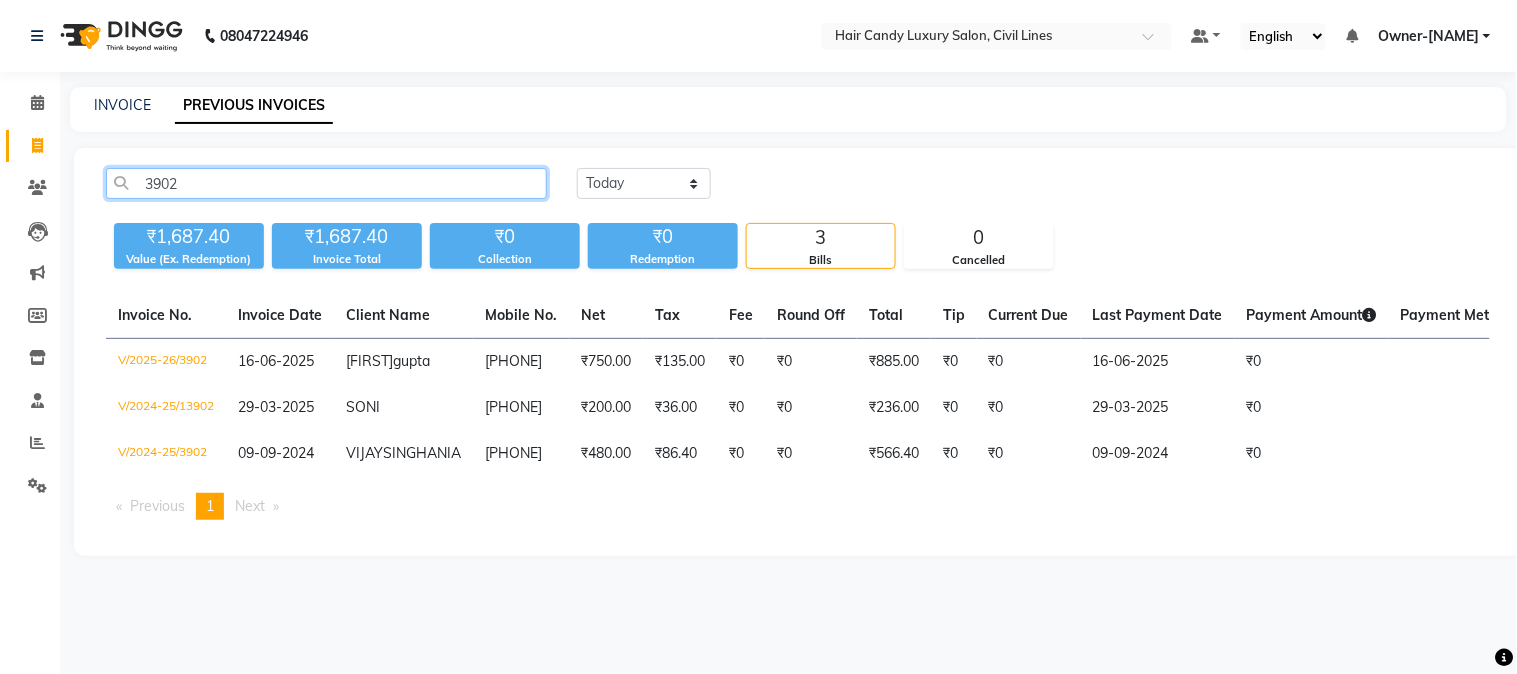click on "3902" 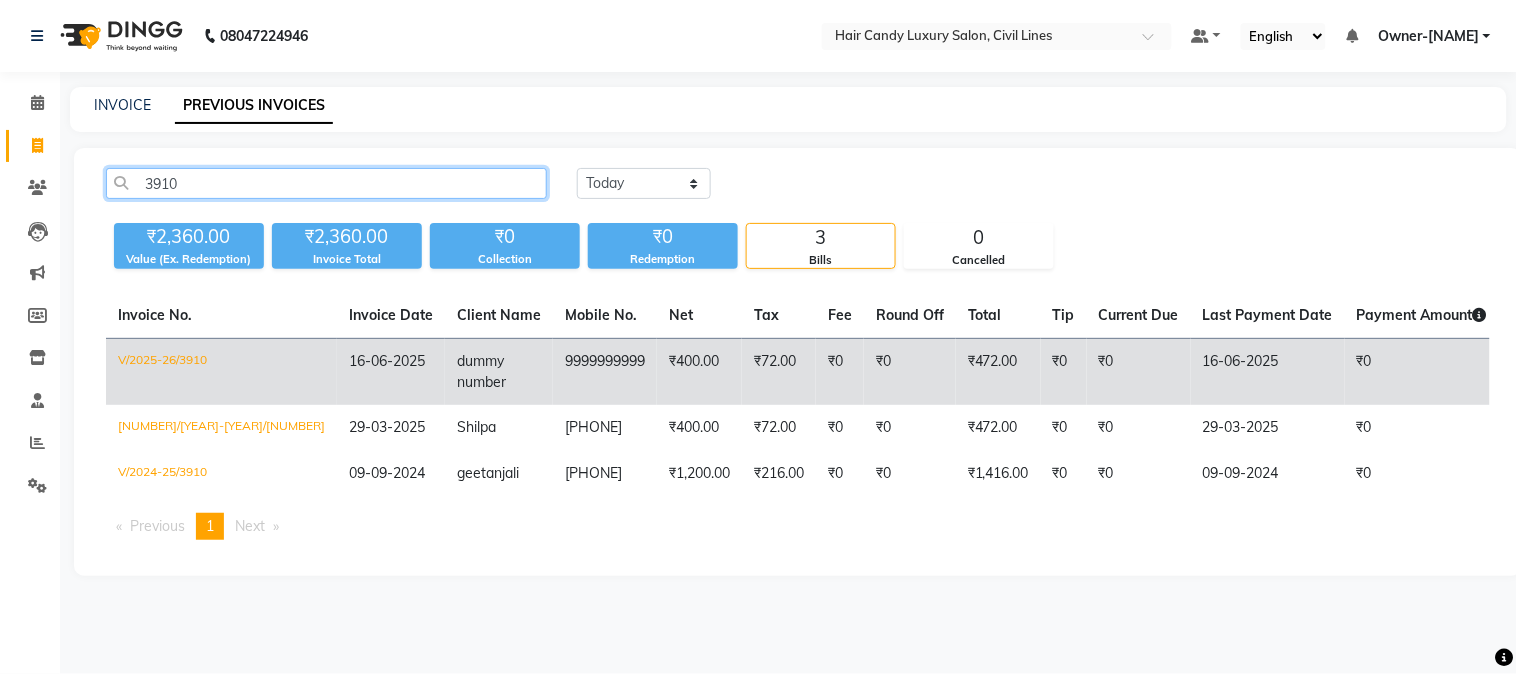 type on "3910" 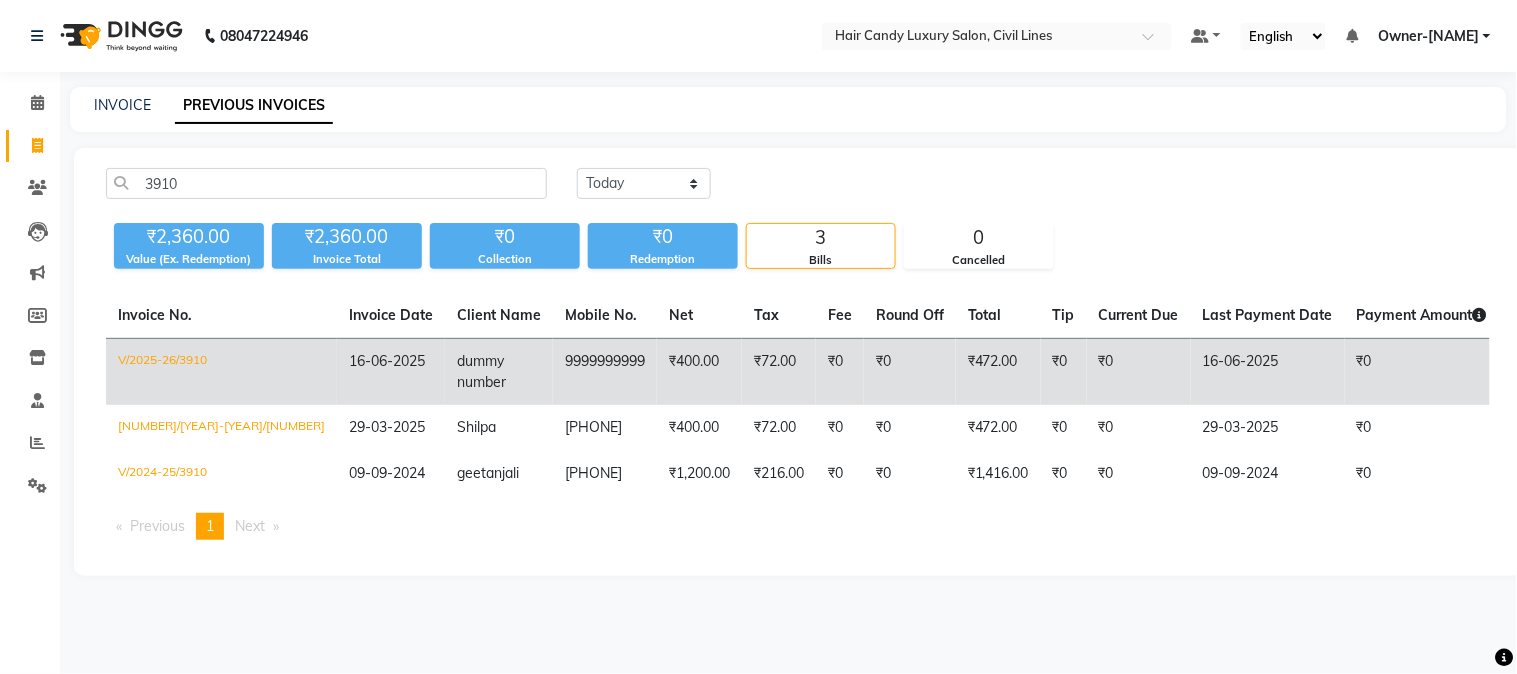 click on "16-06-2025" 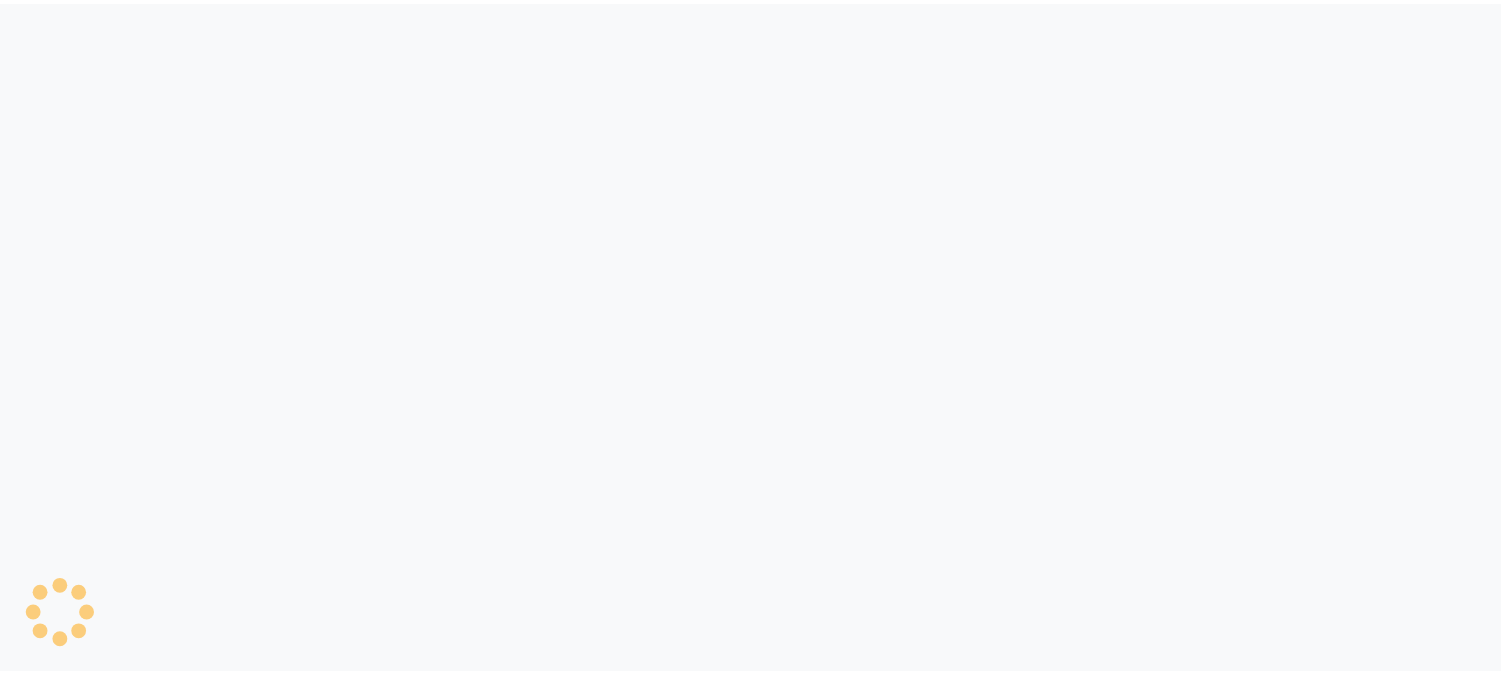 scroll, scrollTop: 0, scrollLeft: 0, axis: both 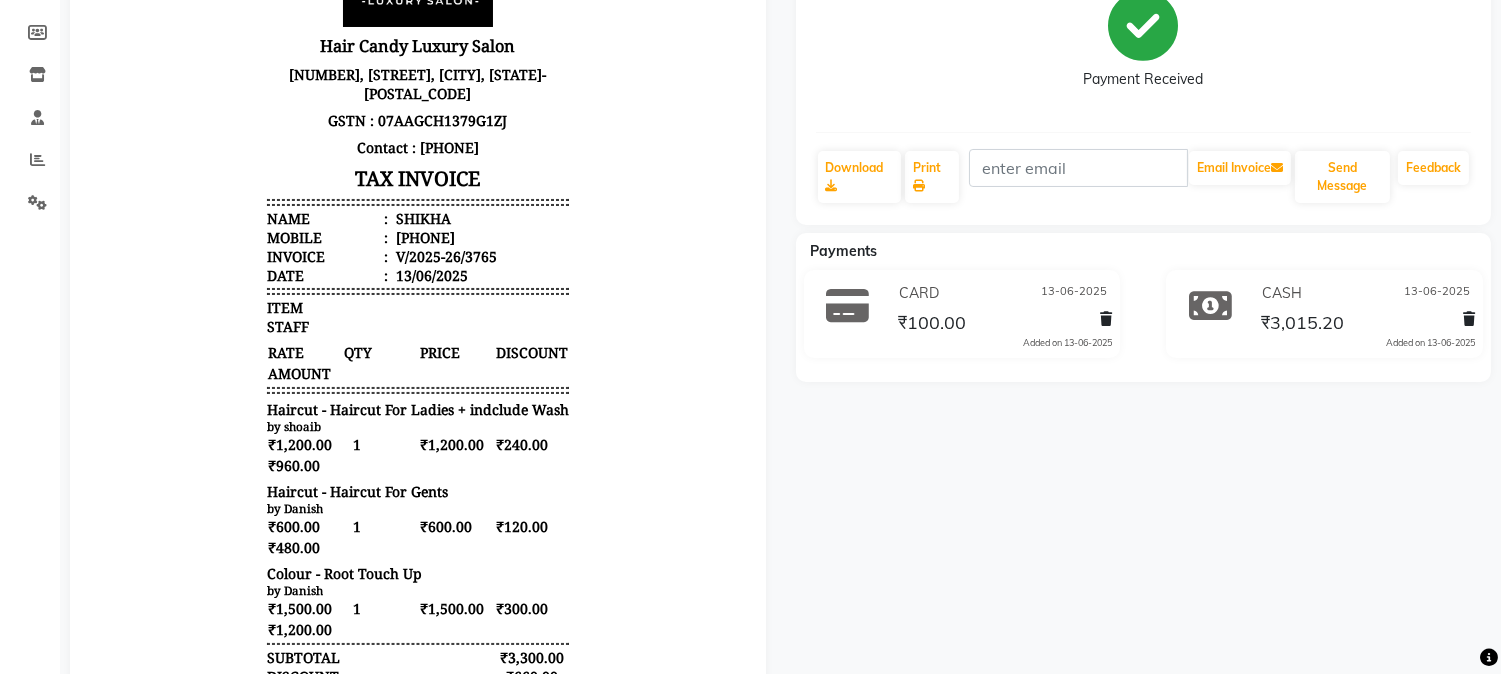 click on "₹3,015.20" 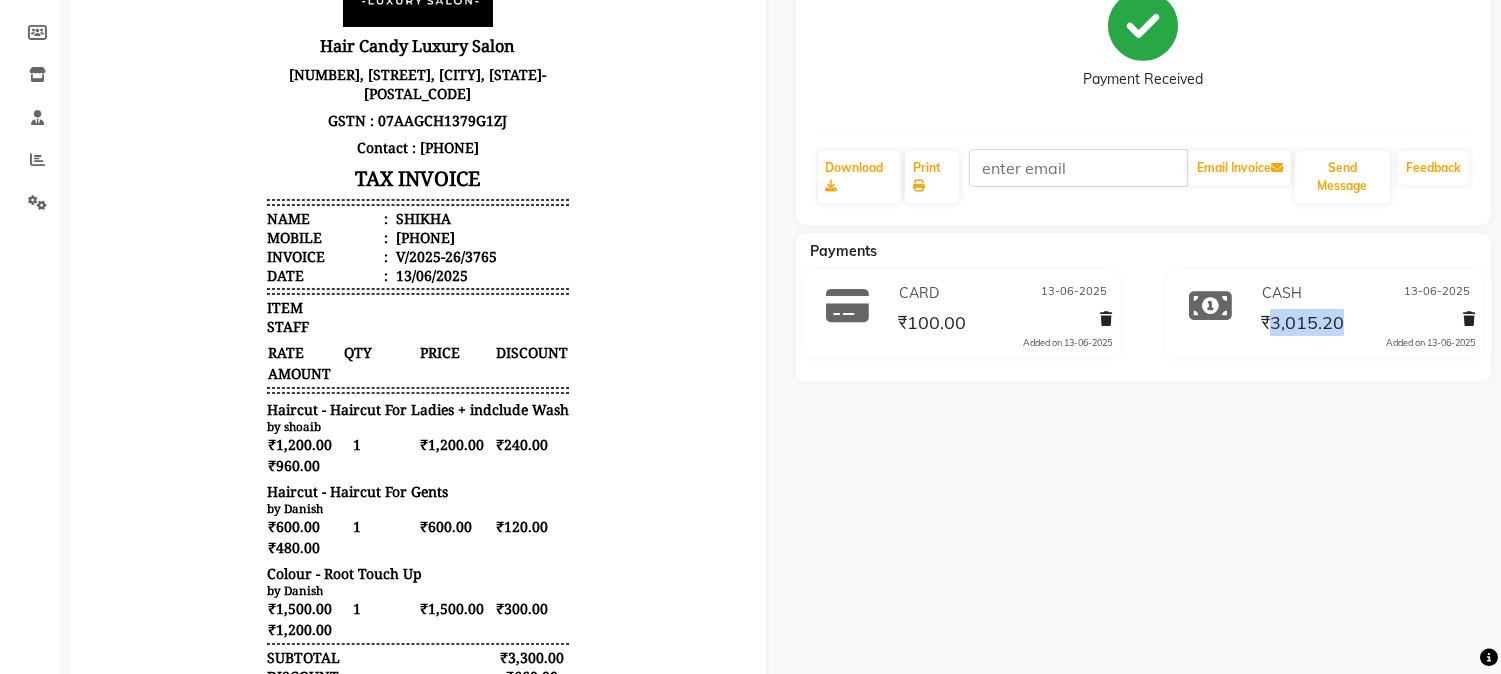 click on "₹3,015.20" 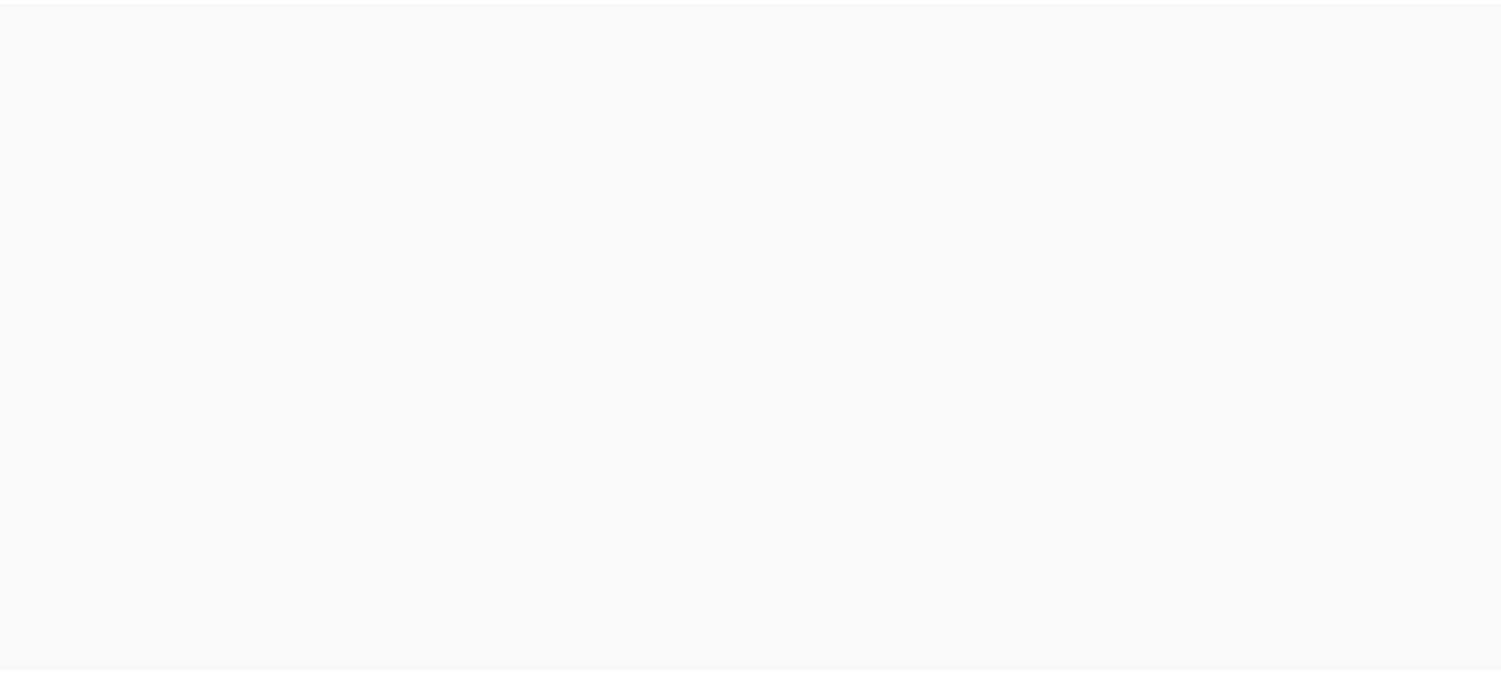 scroll, scrollTop: 0, scrollLeft: 0, axis: both 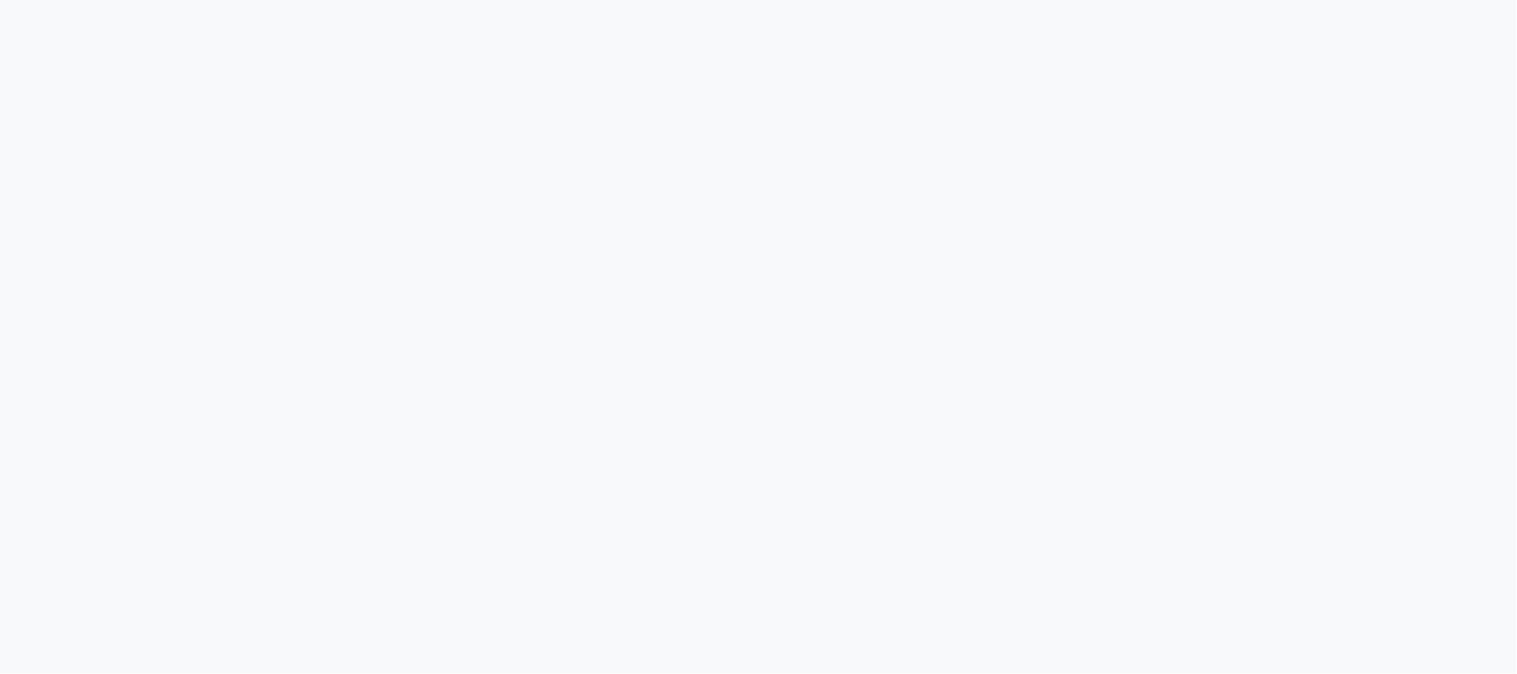 select 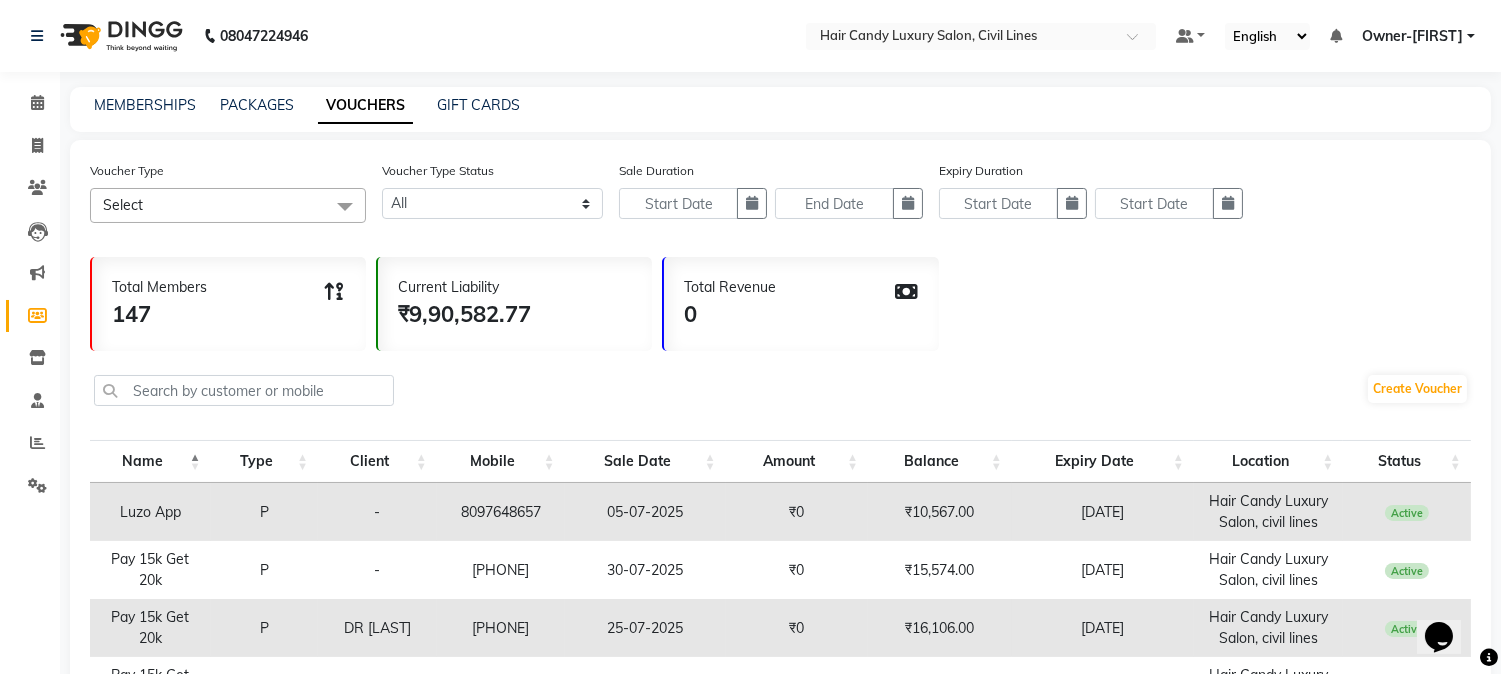 scroll, scrollTop: 0, scrollLeft: 0, axis: both 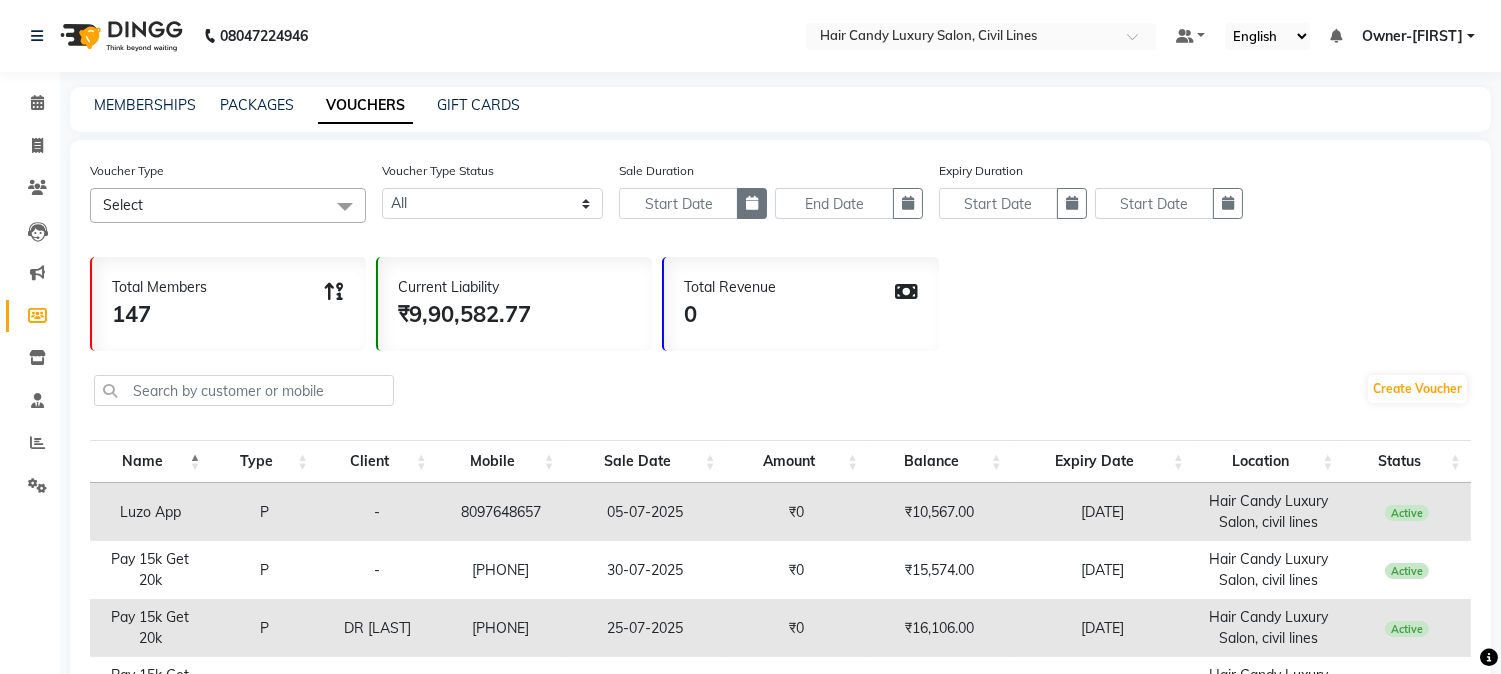 click 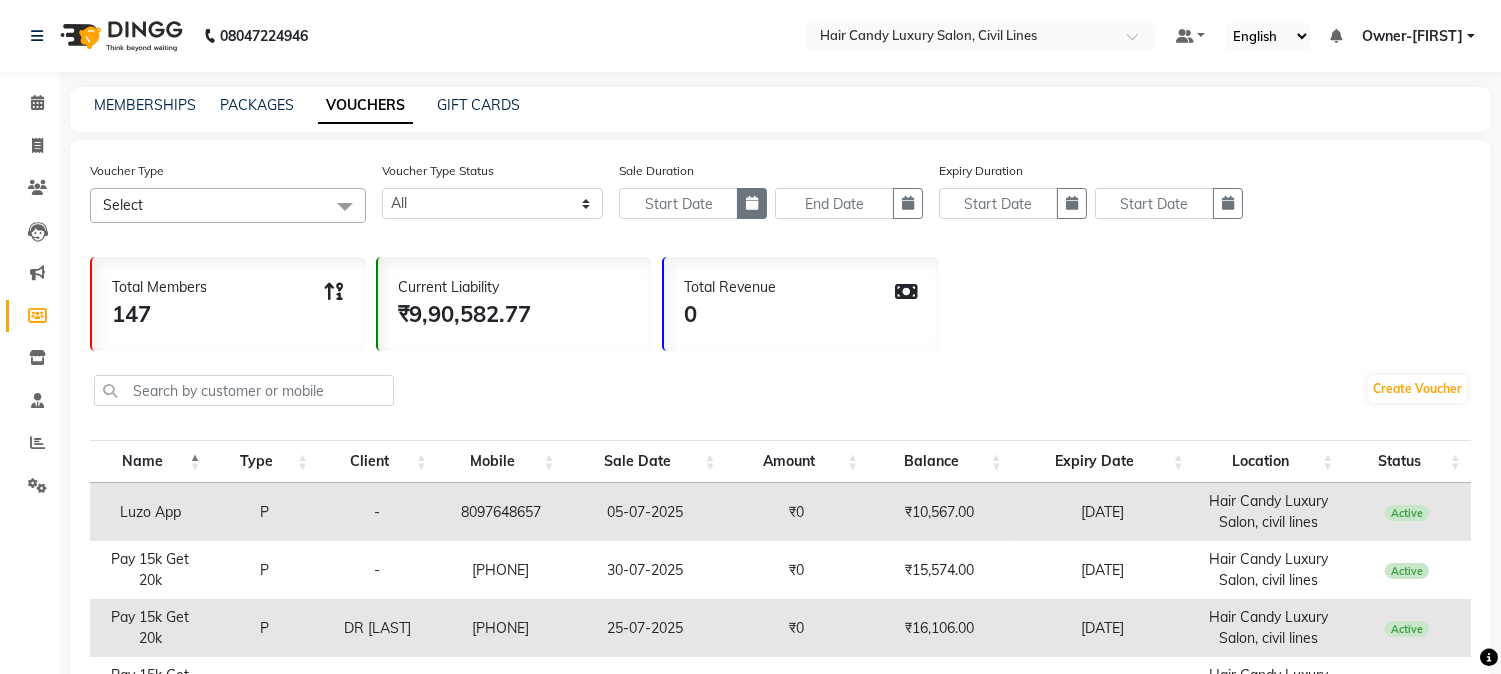 select on "8" 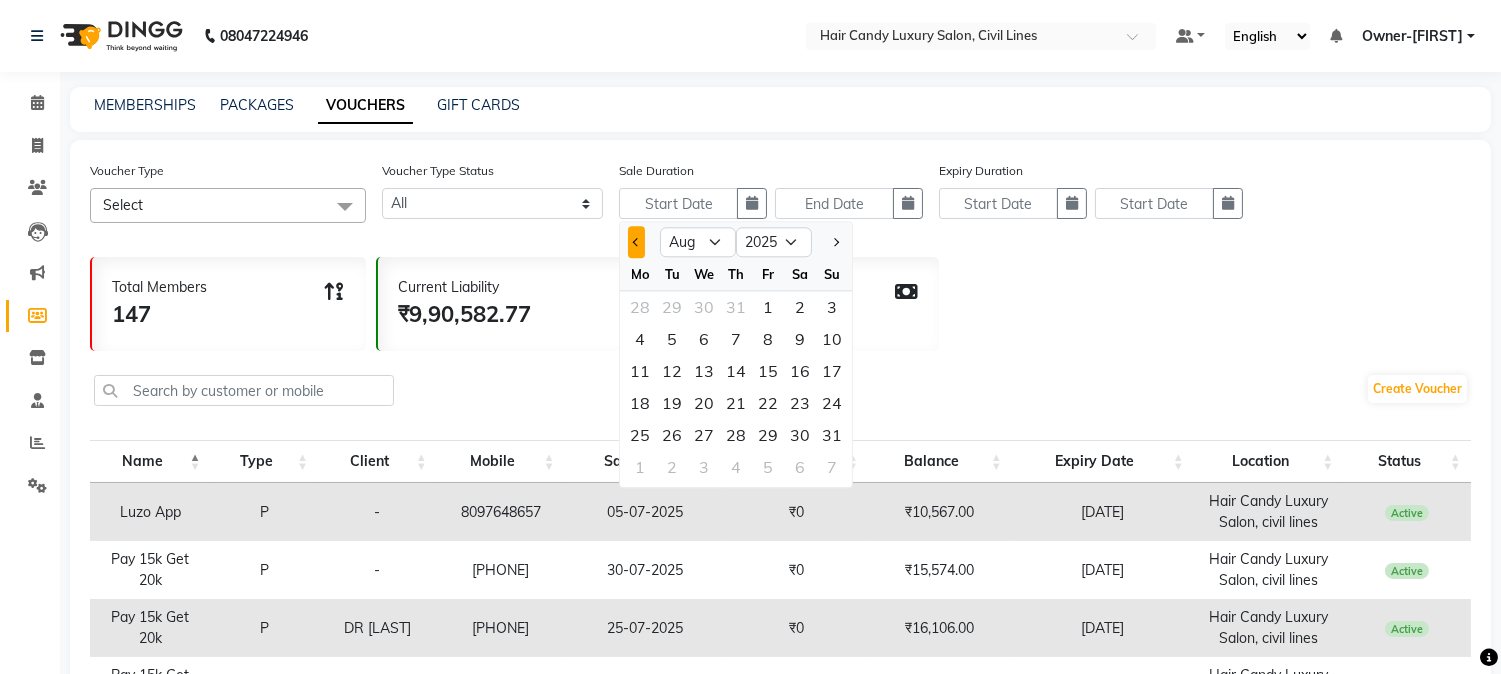click 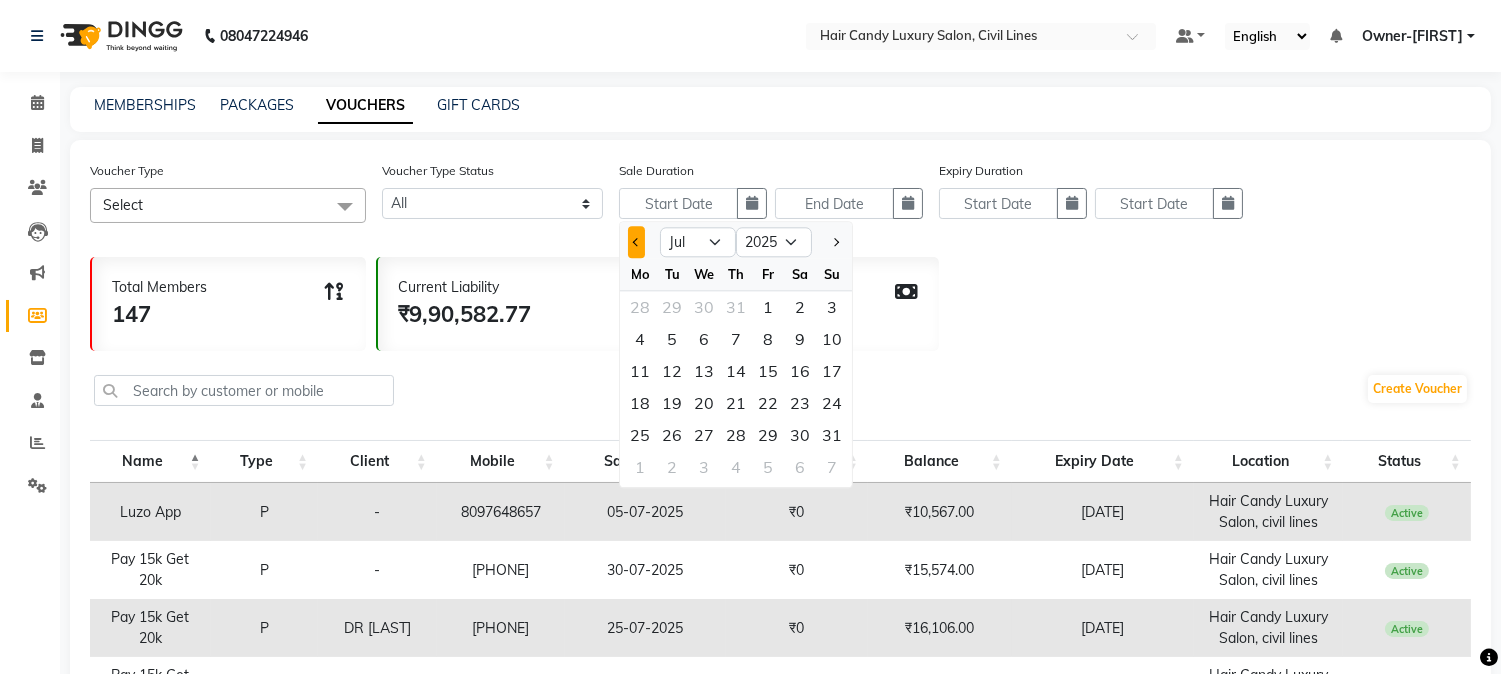 click 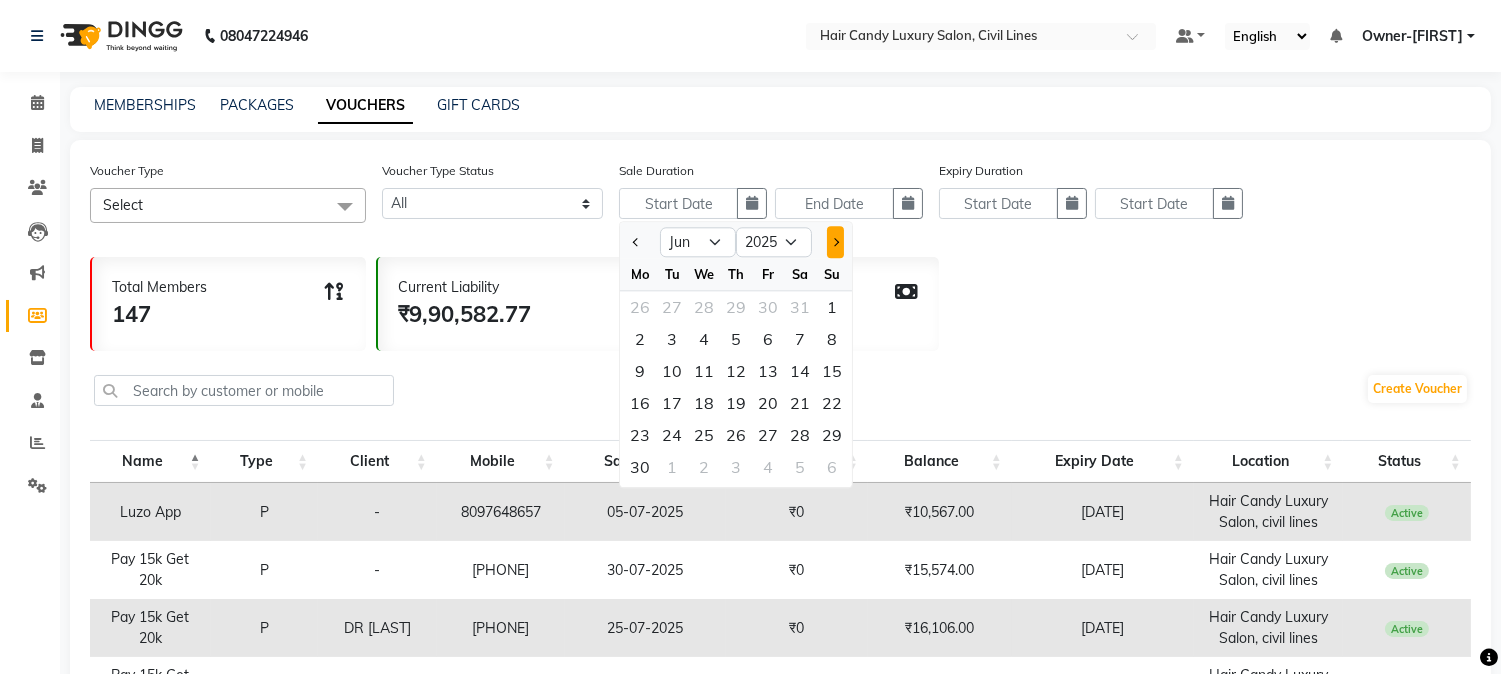 click 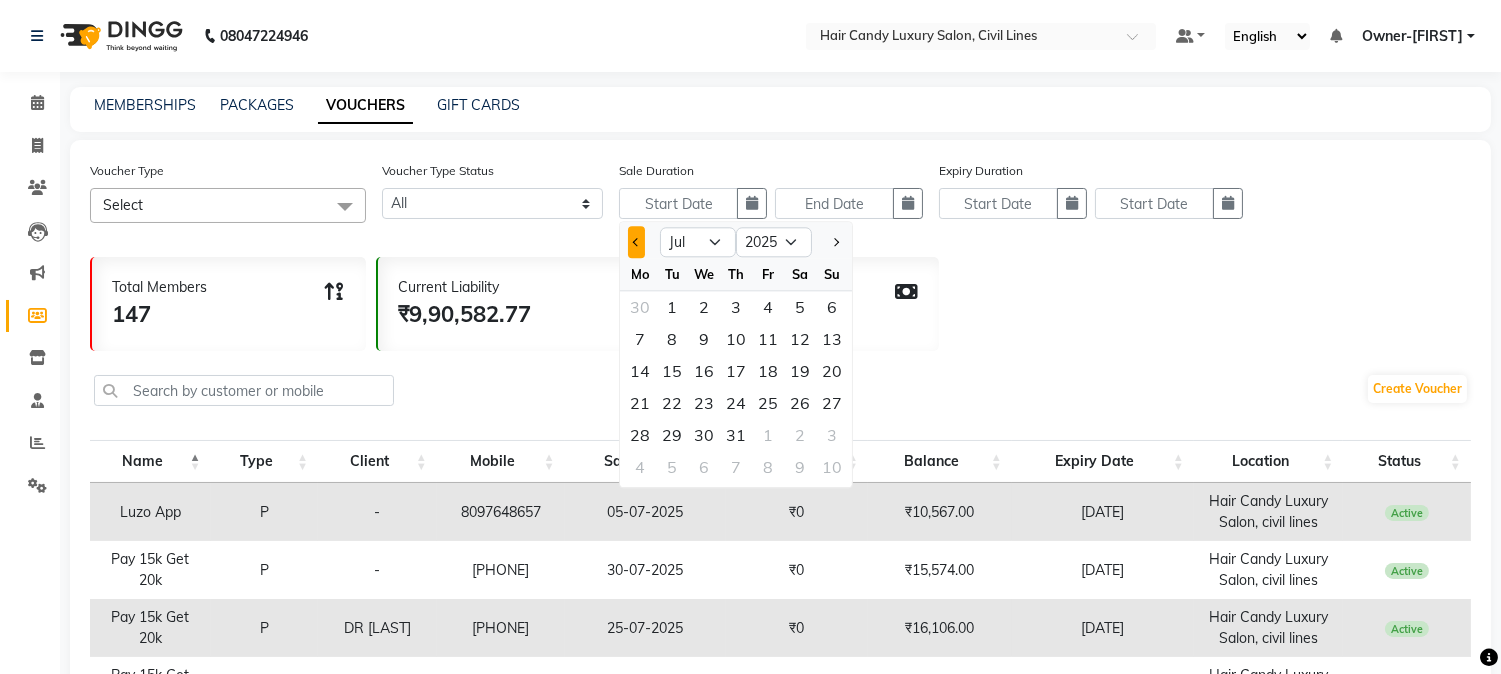 click 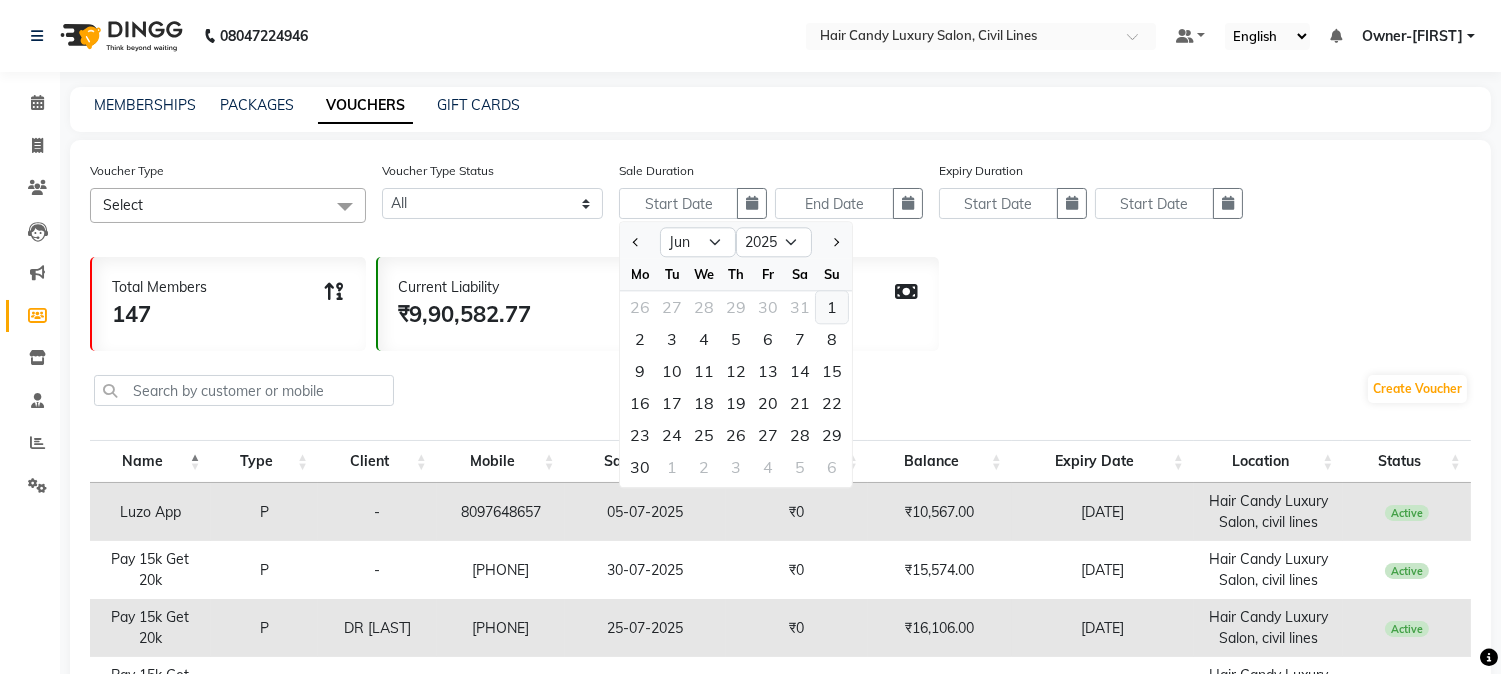 click on "1" 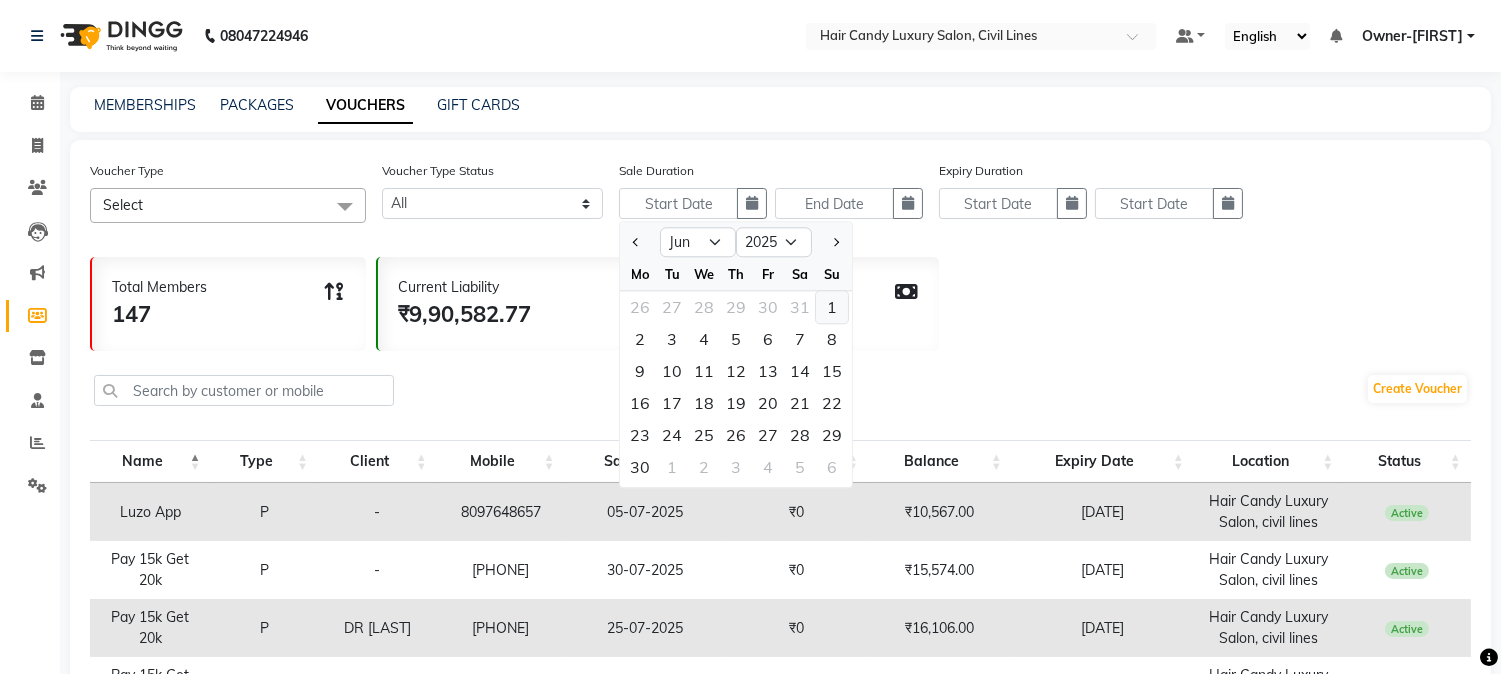 type on "01-06-2025" 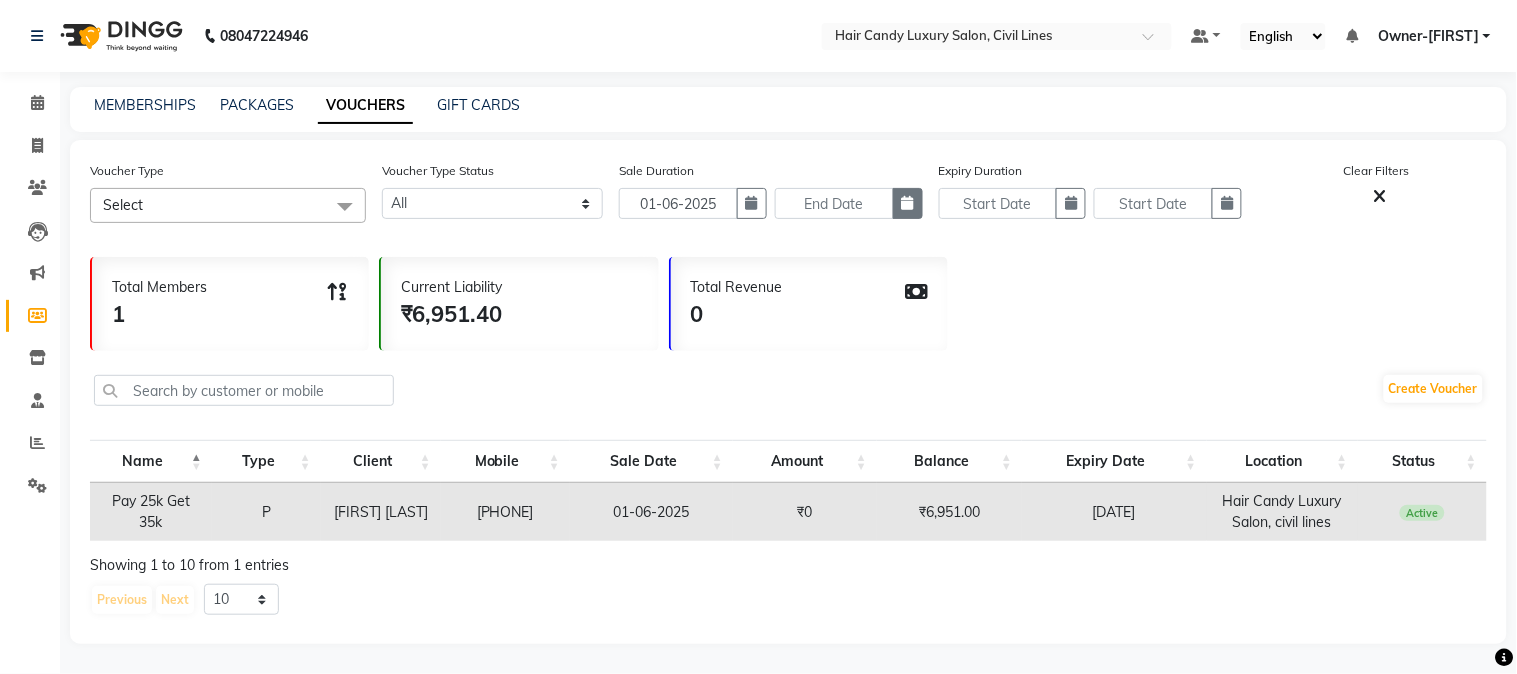 click 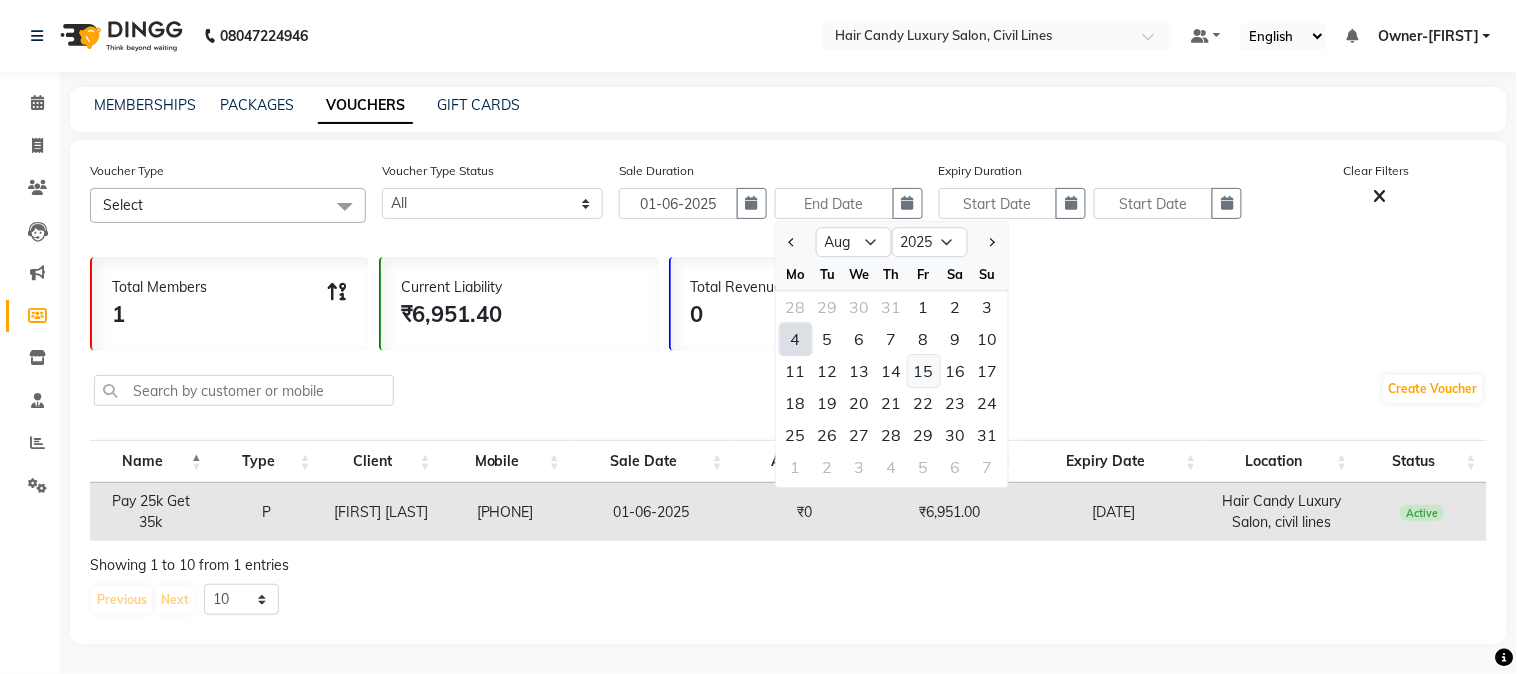 click on "15" 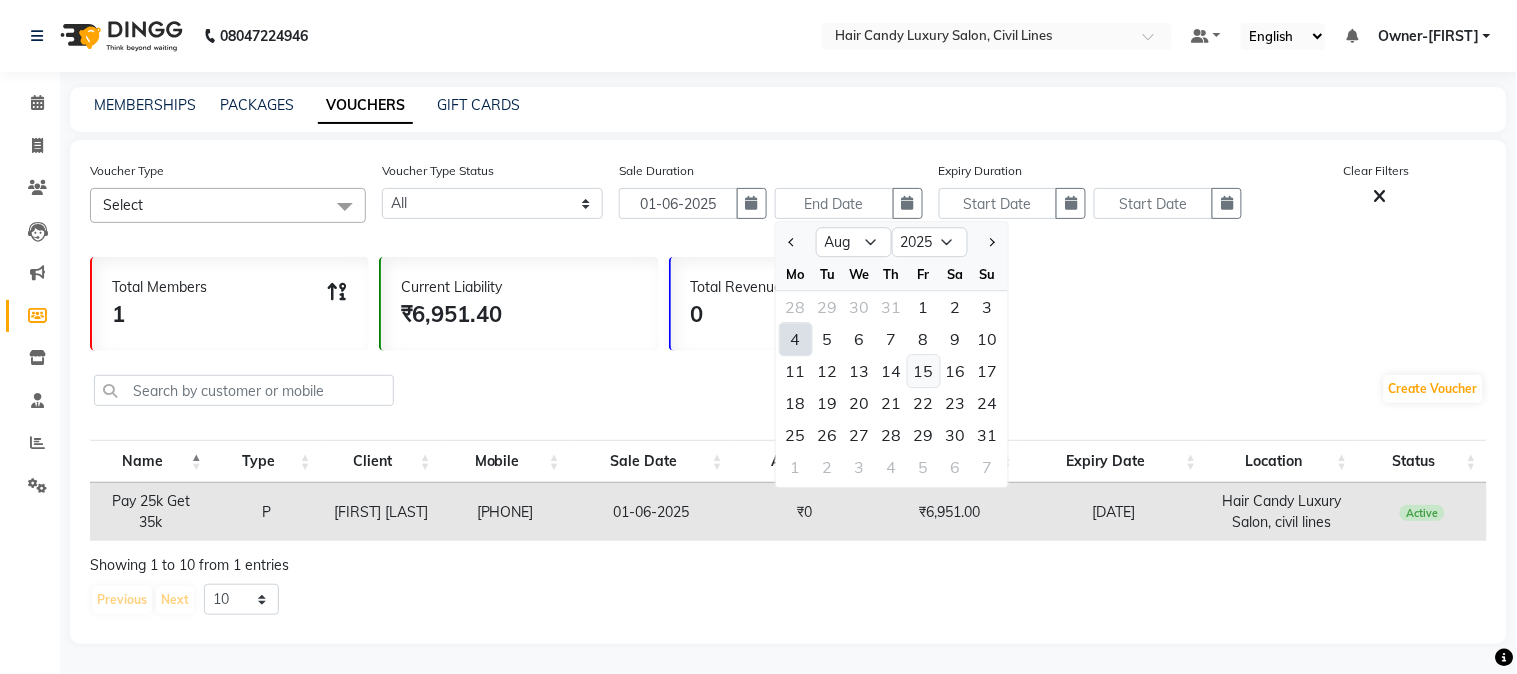 type on "15-08-2025" 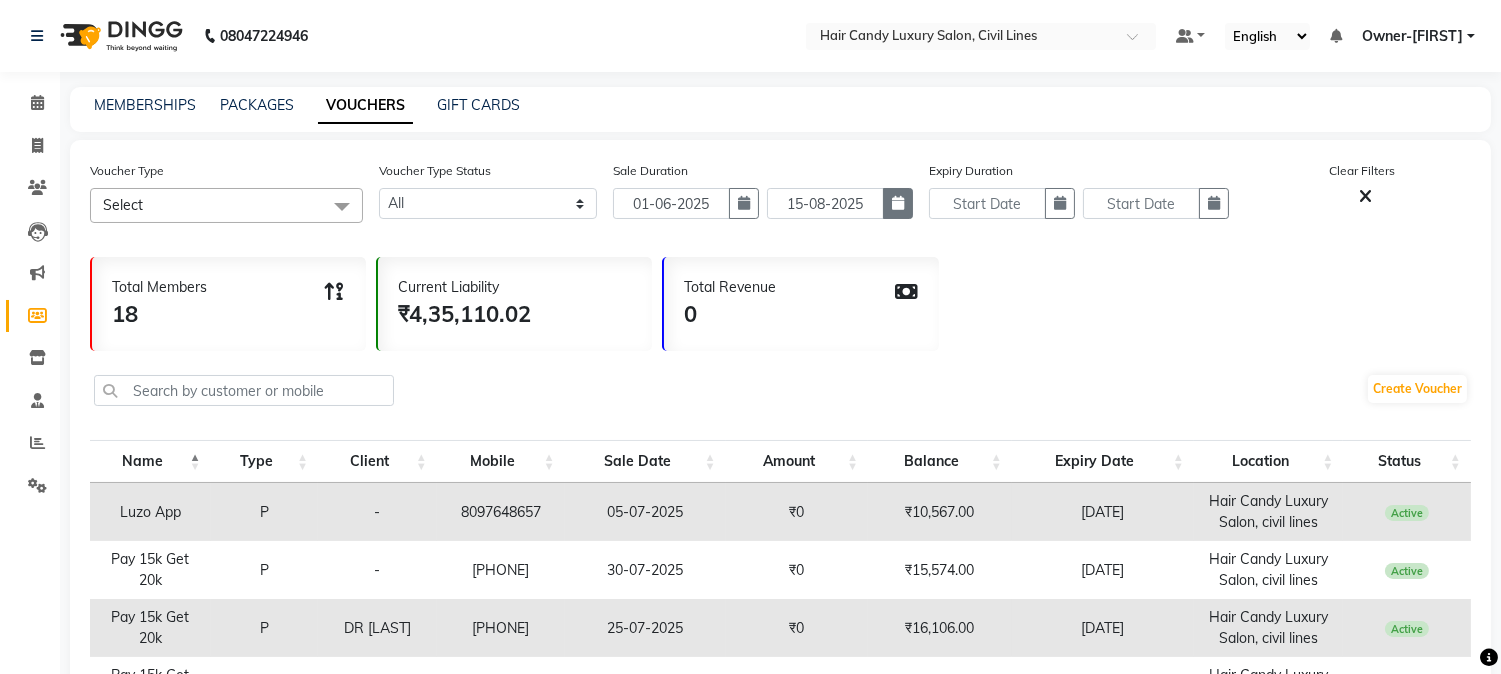 click 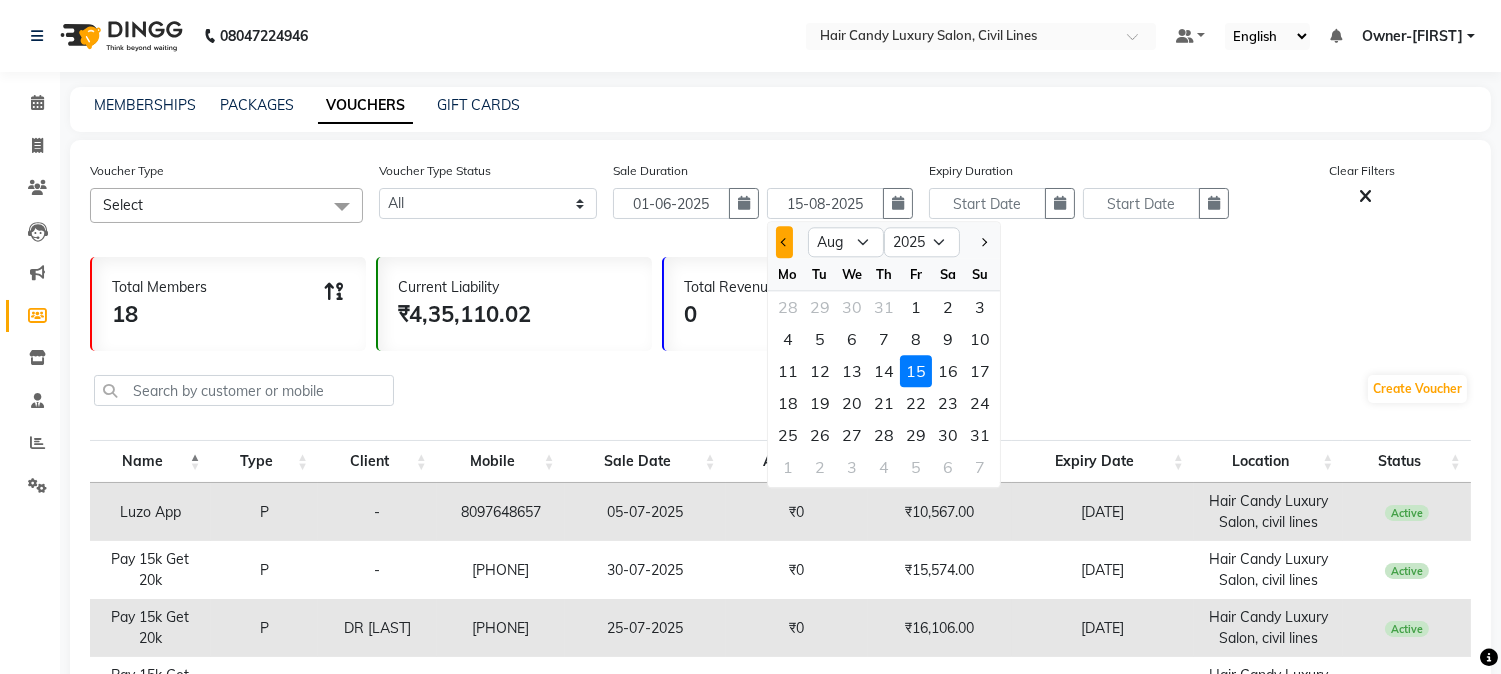 click 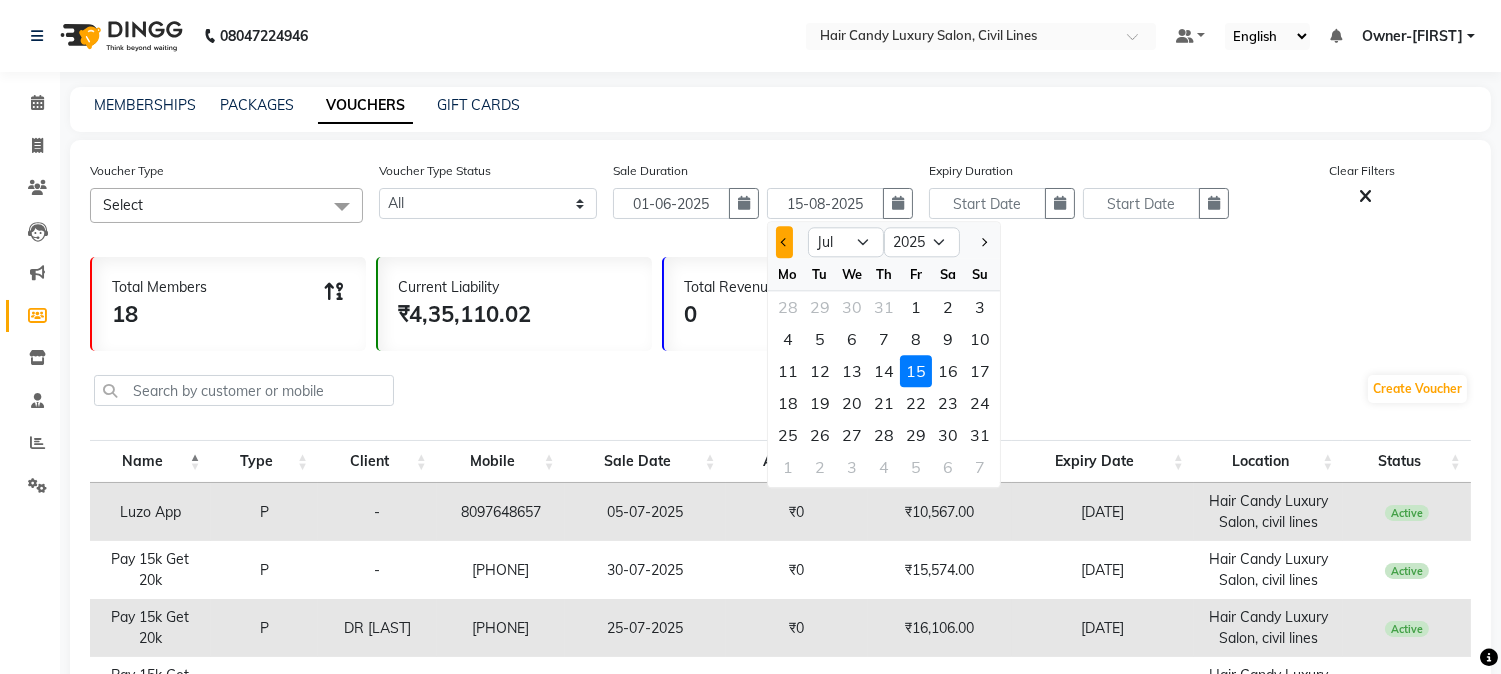 click 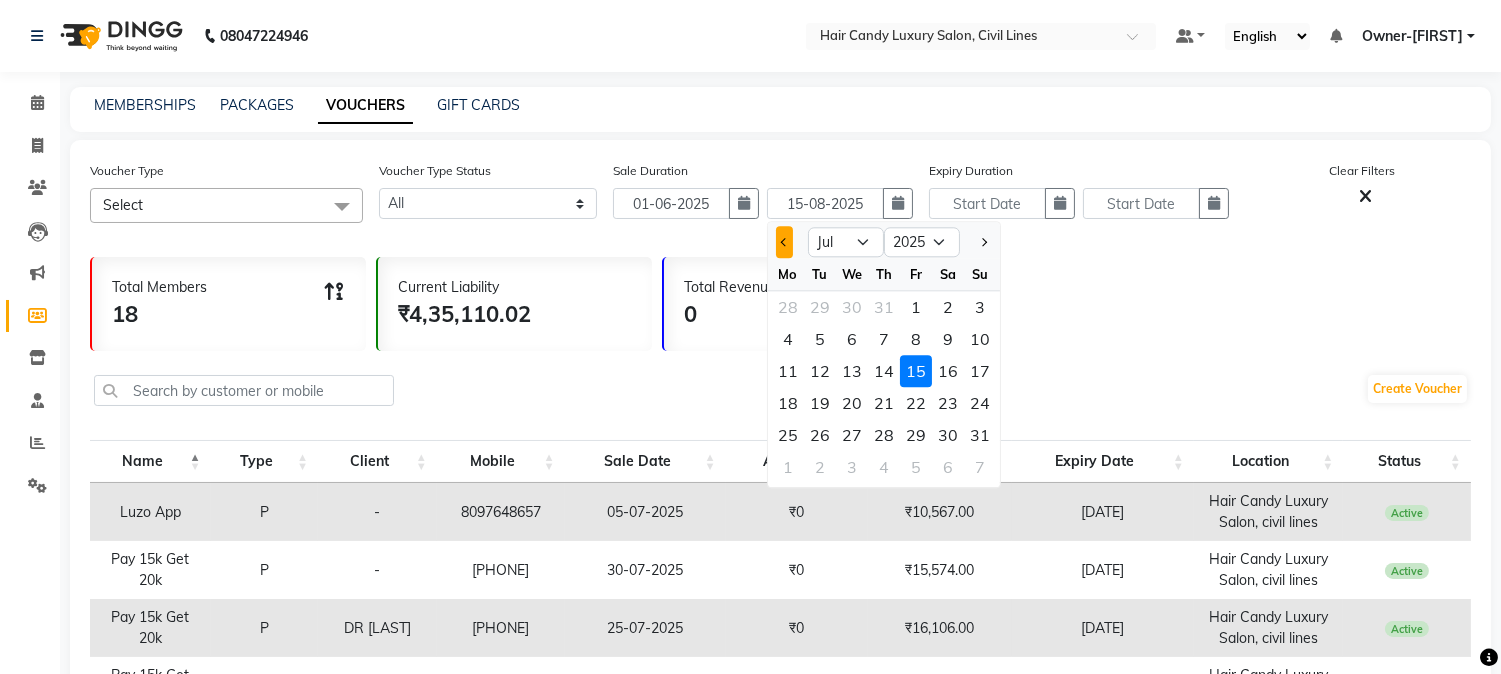 select on "6" 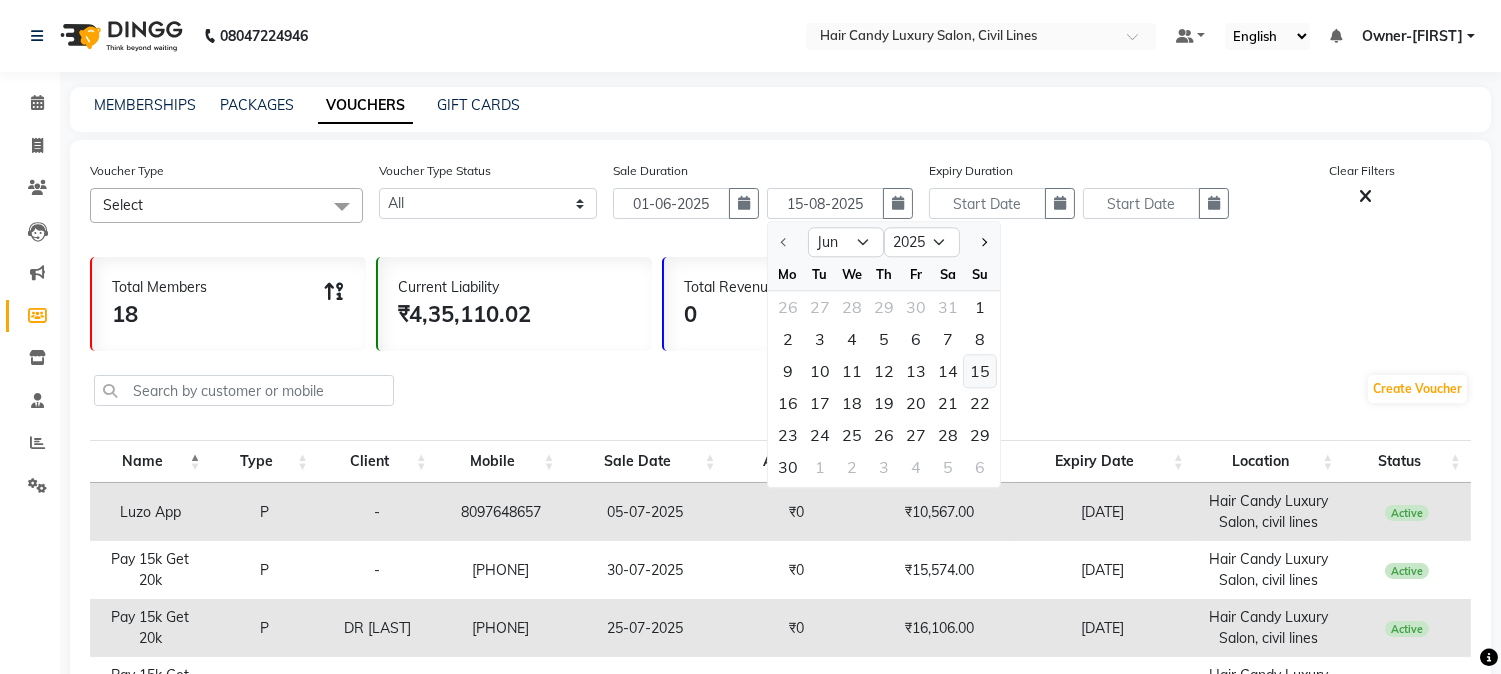 click on "15" 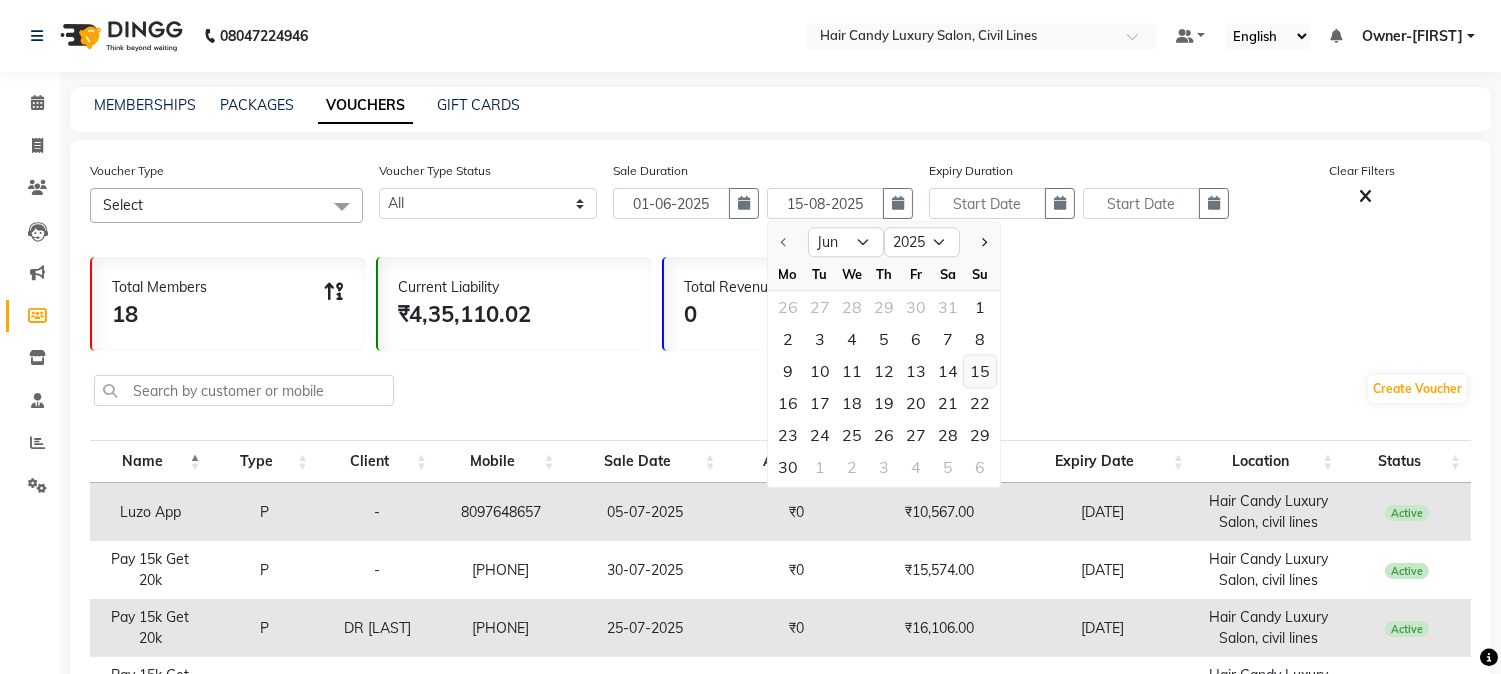type on "15-06-2025" 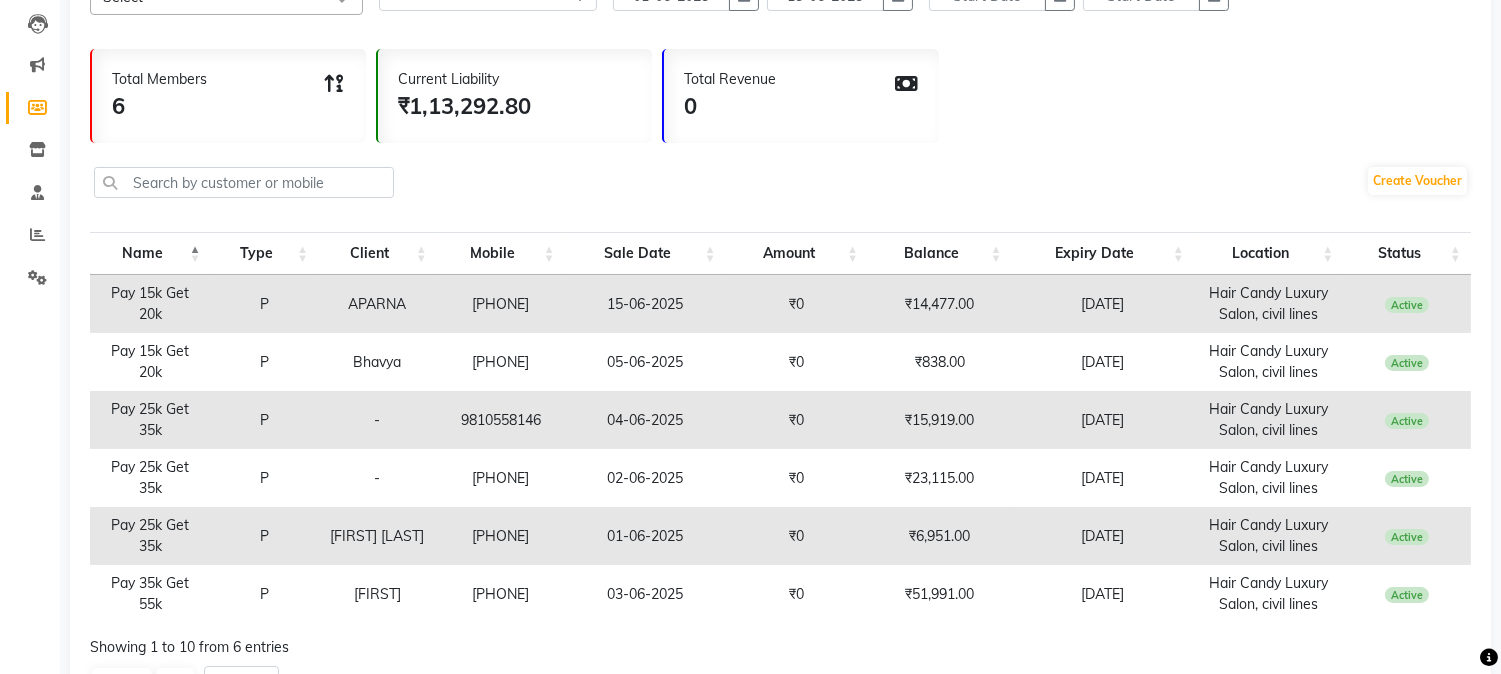 scroll, scrollTop: 290, scrollLeft: 0, axis: vertical 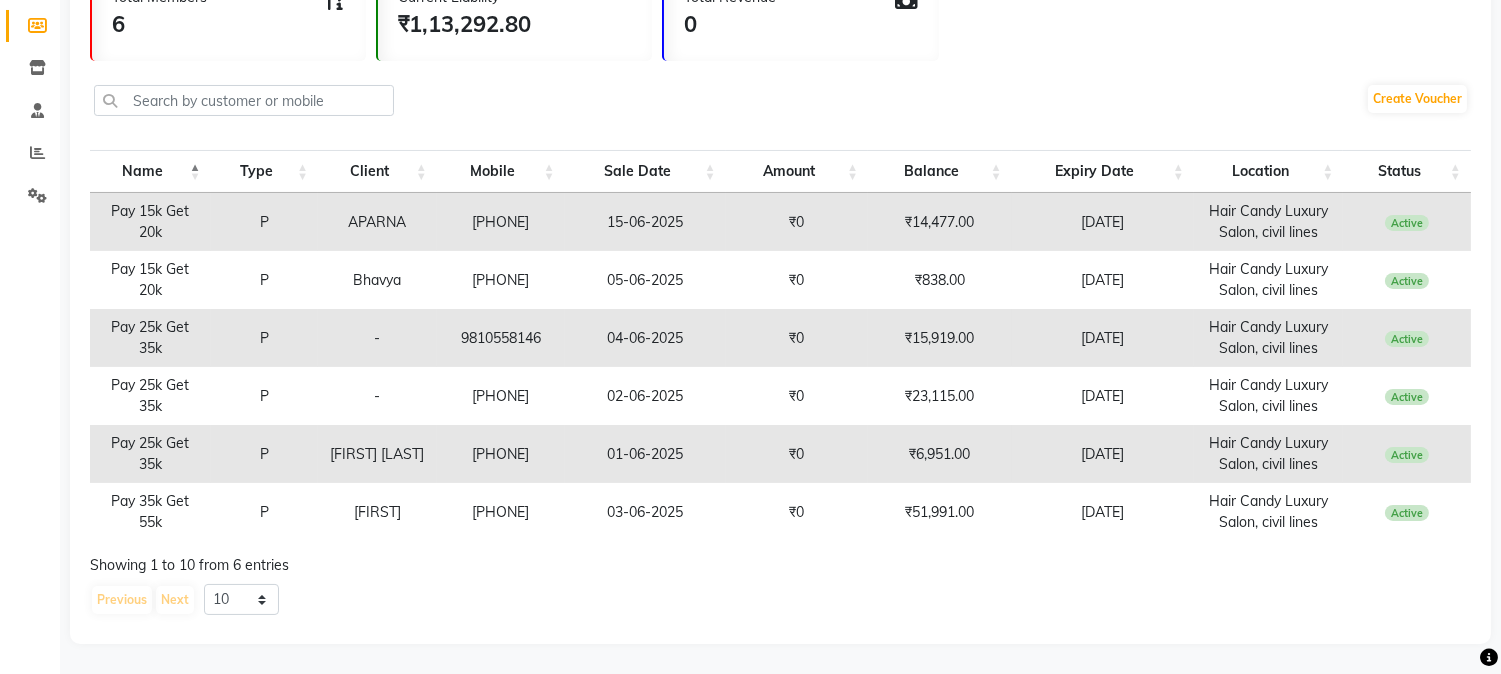 type 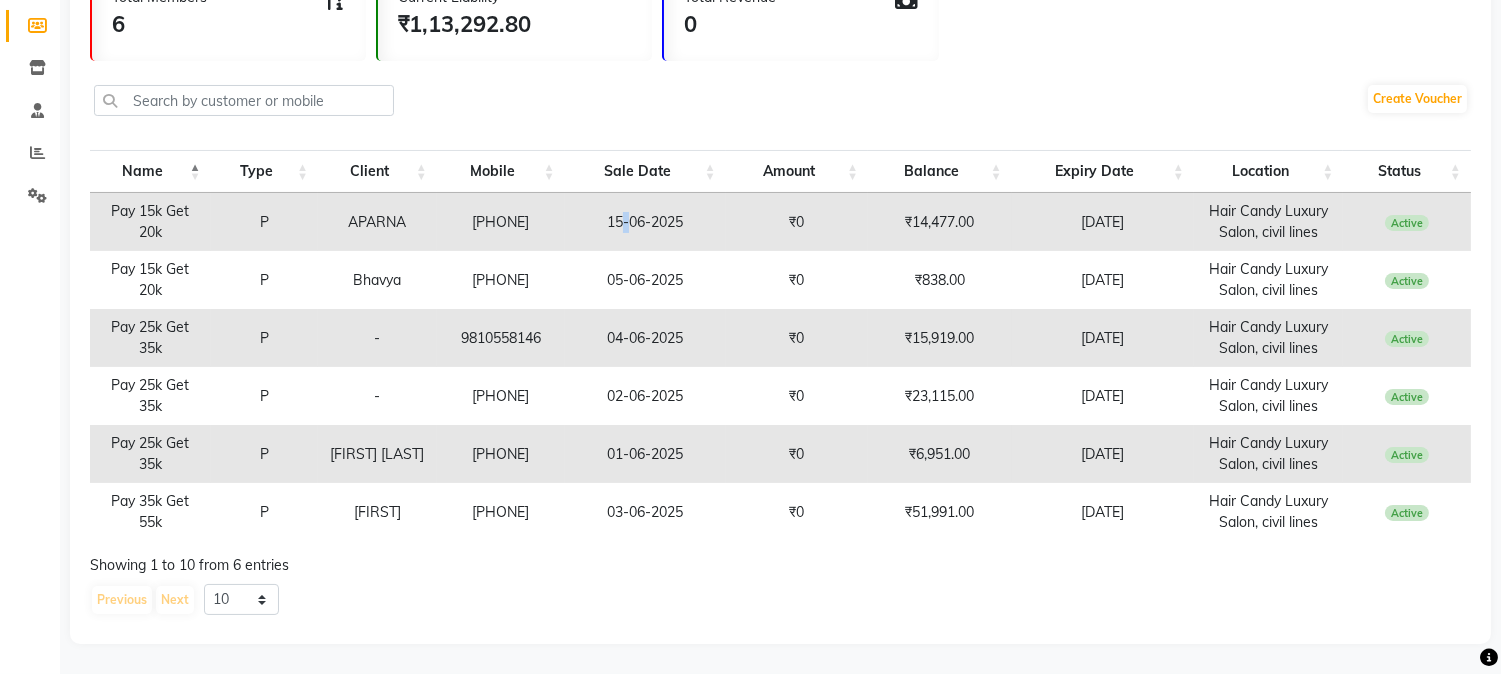 click on "15-06-2025" at bounding box center (645, 222) 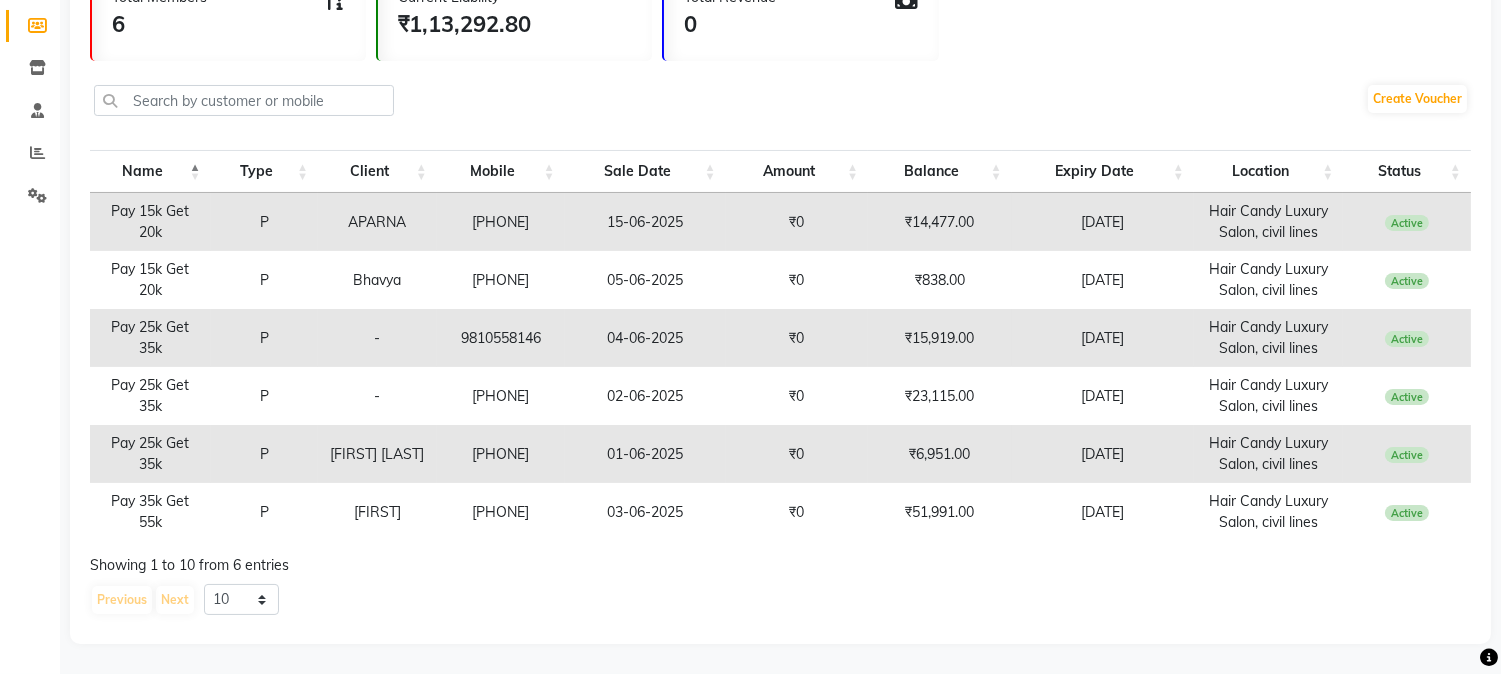 click on "9717196868" at bounding box center [501, 222] 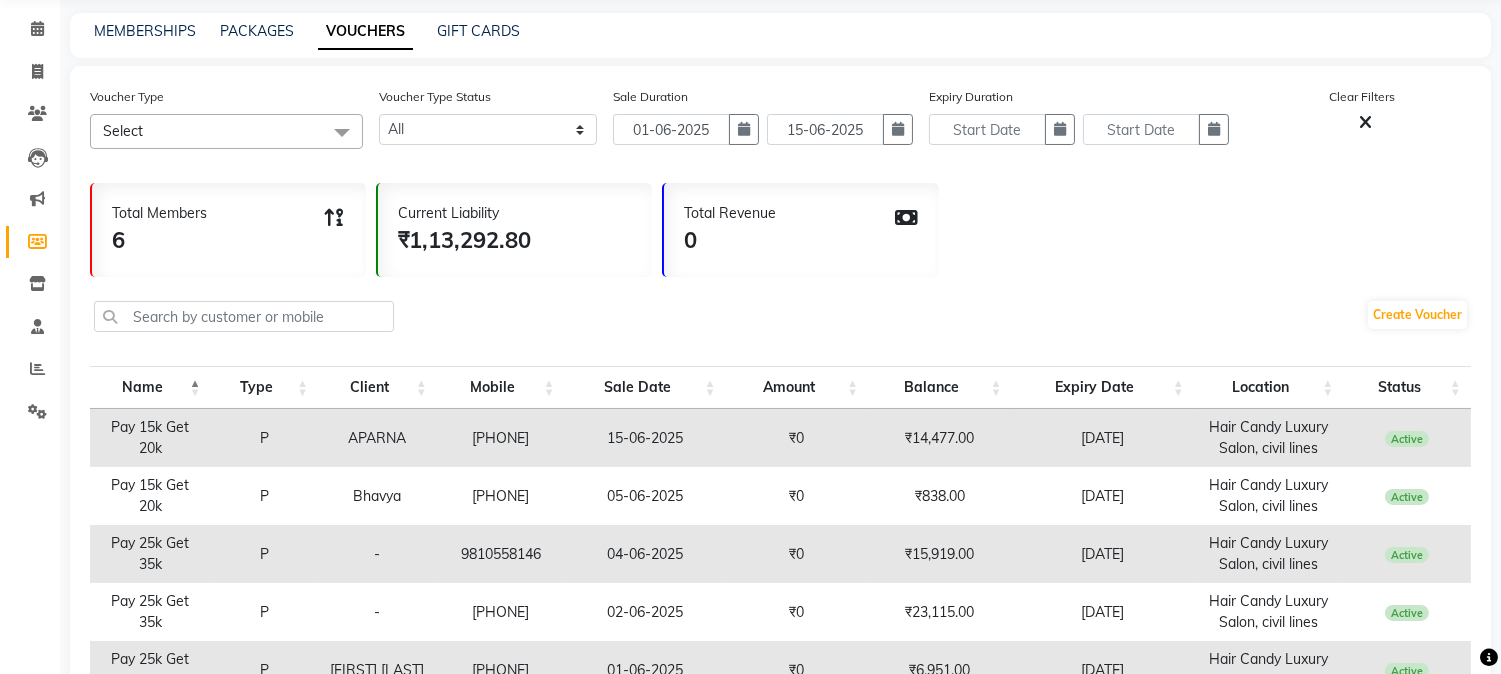 scroll, scrollTop: 8, scrollLeft: 0, axis: vertical 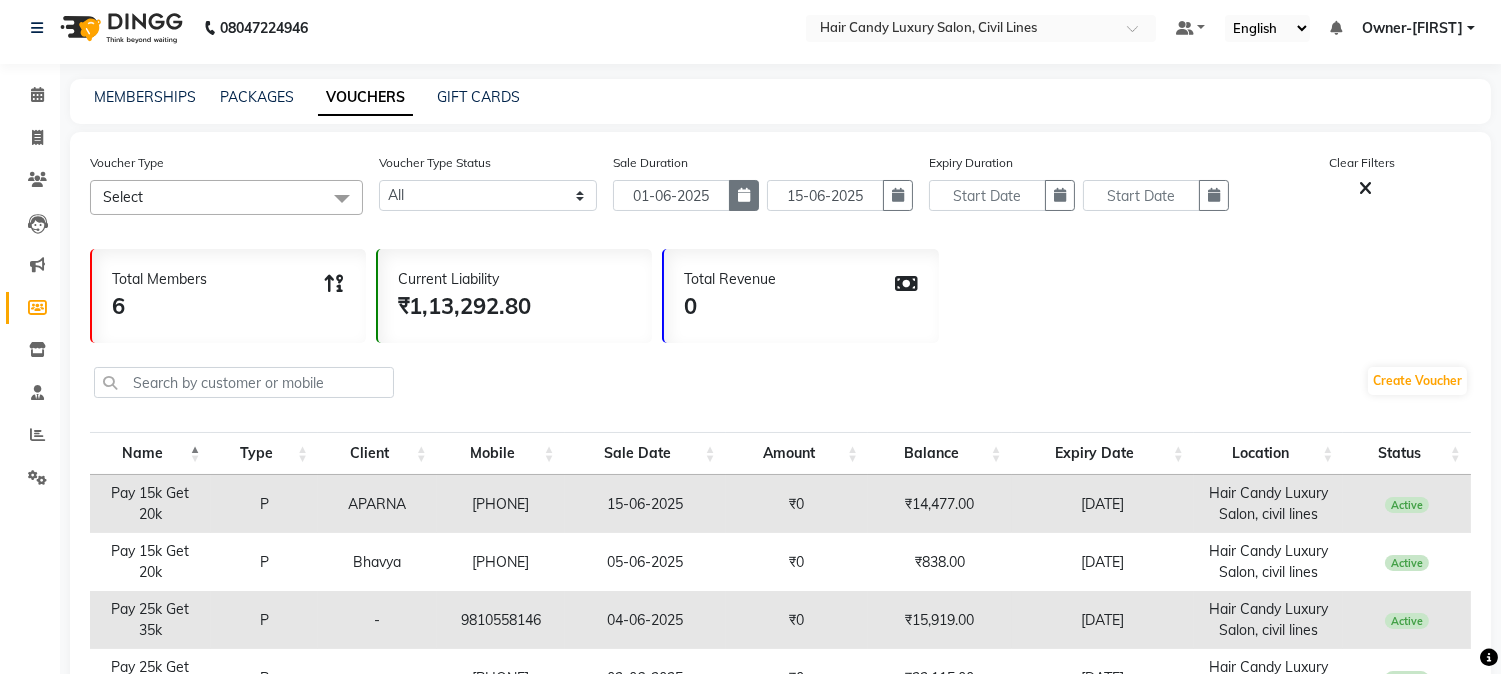 click 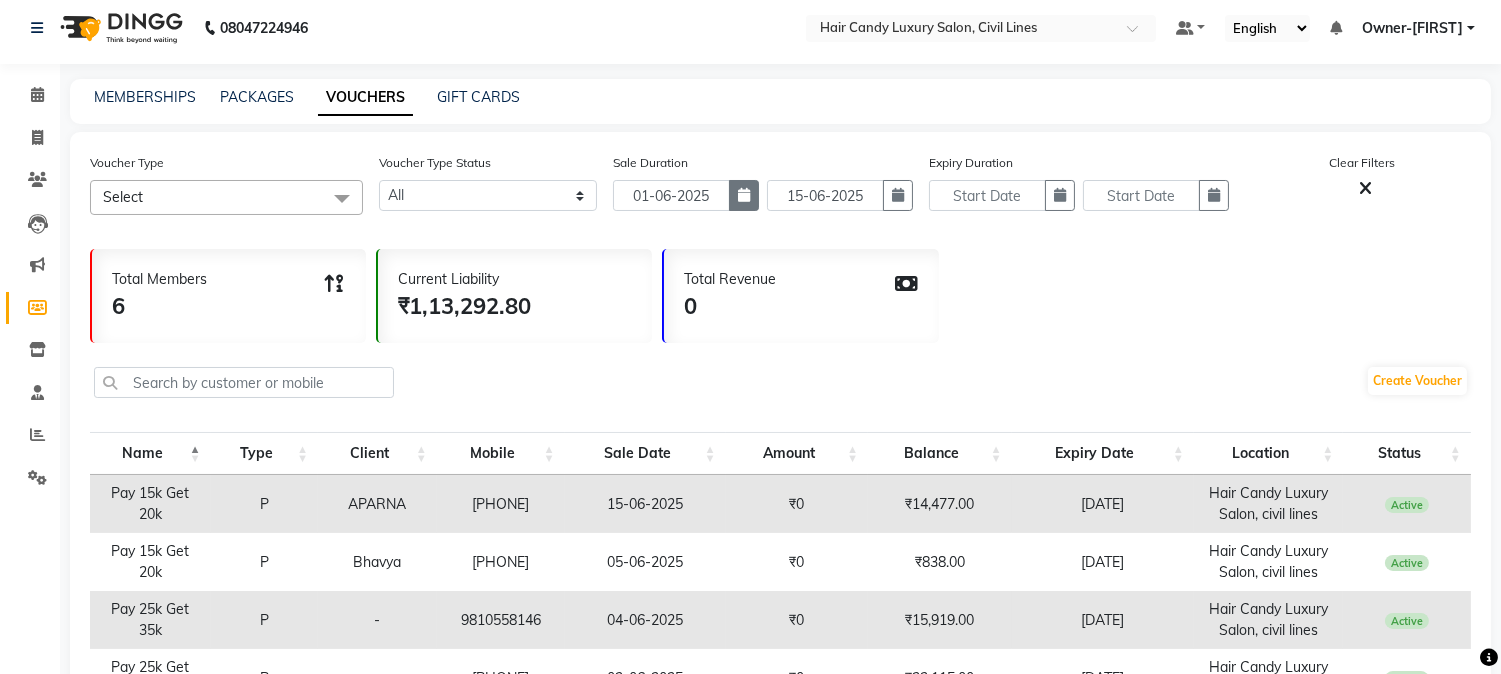 select on "6" 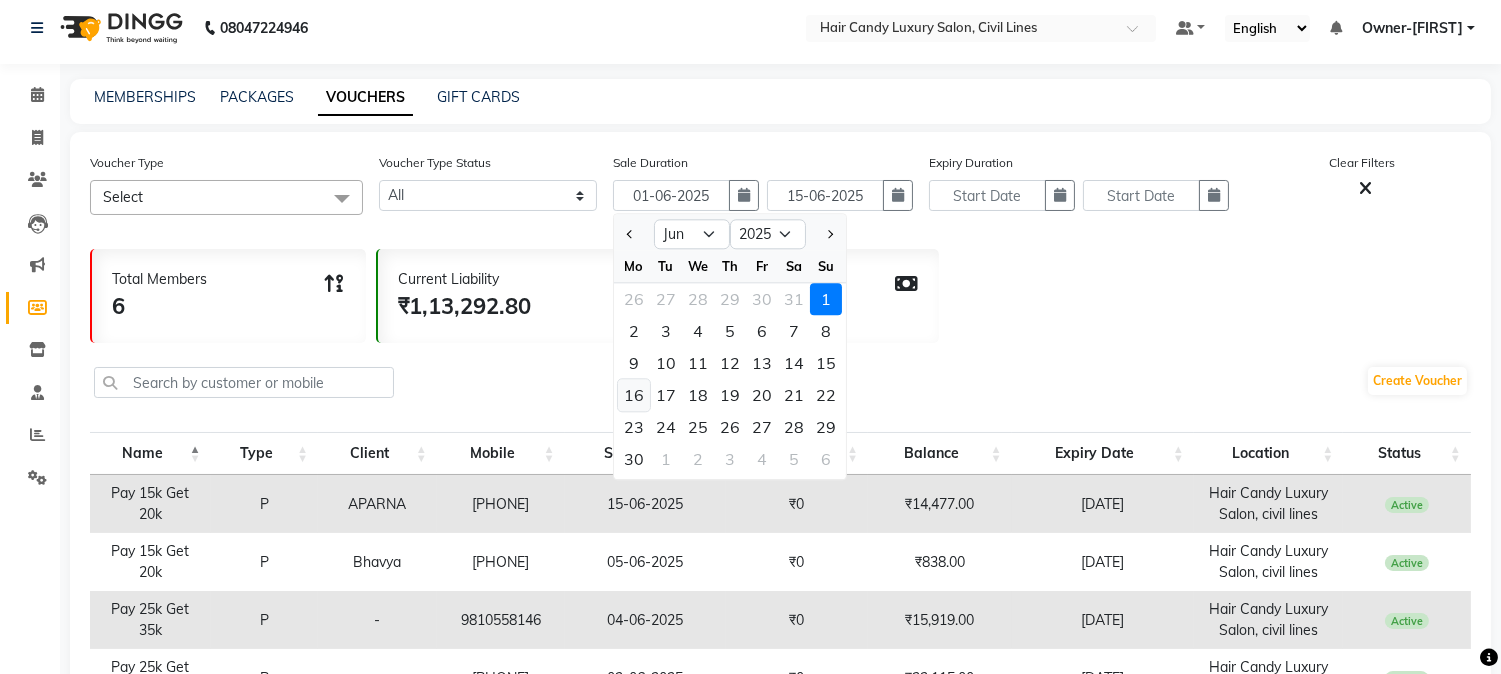 click on "16" 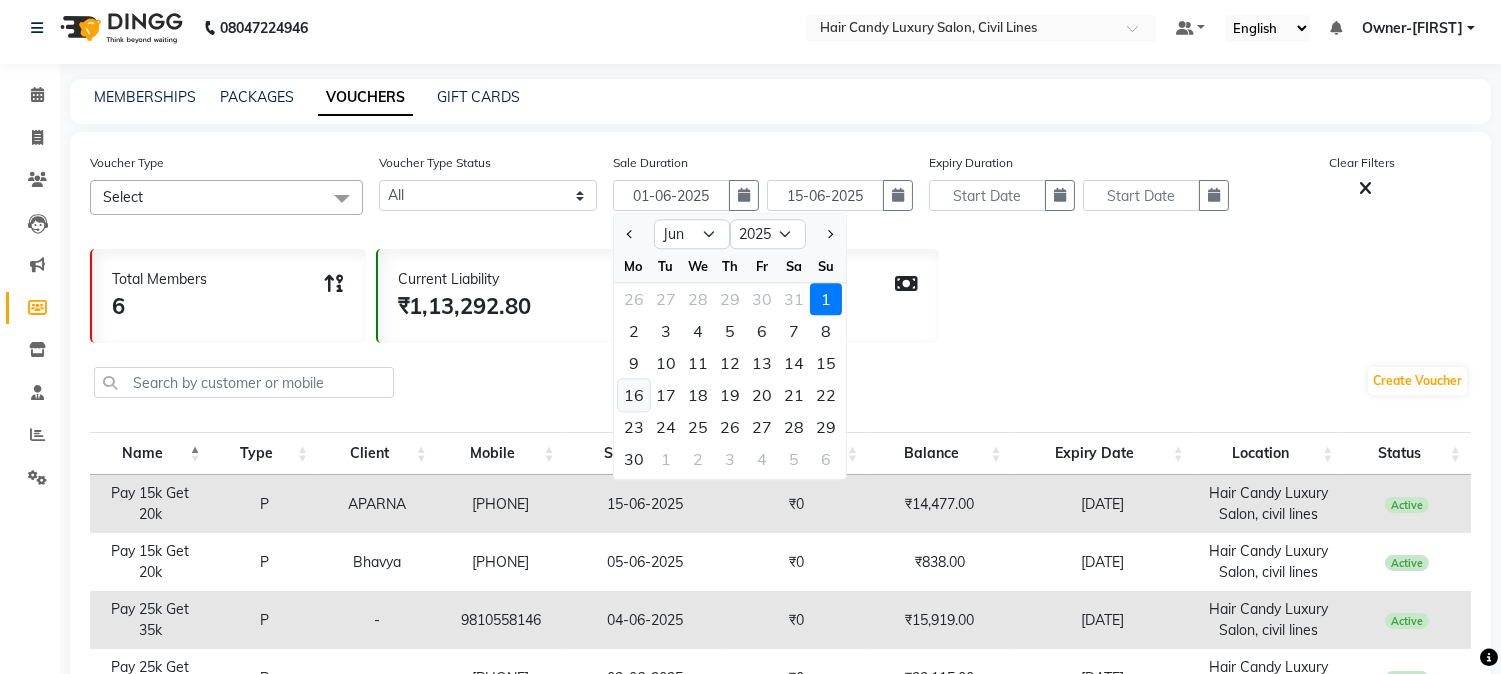 type on "16-06-2025" 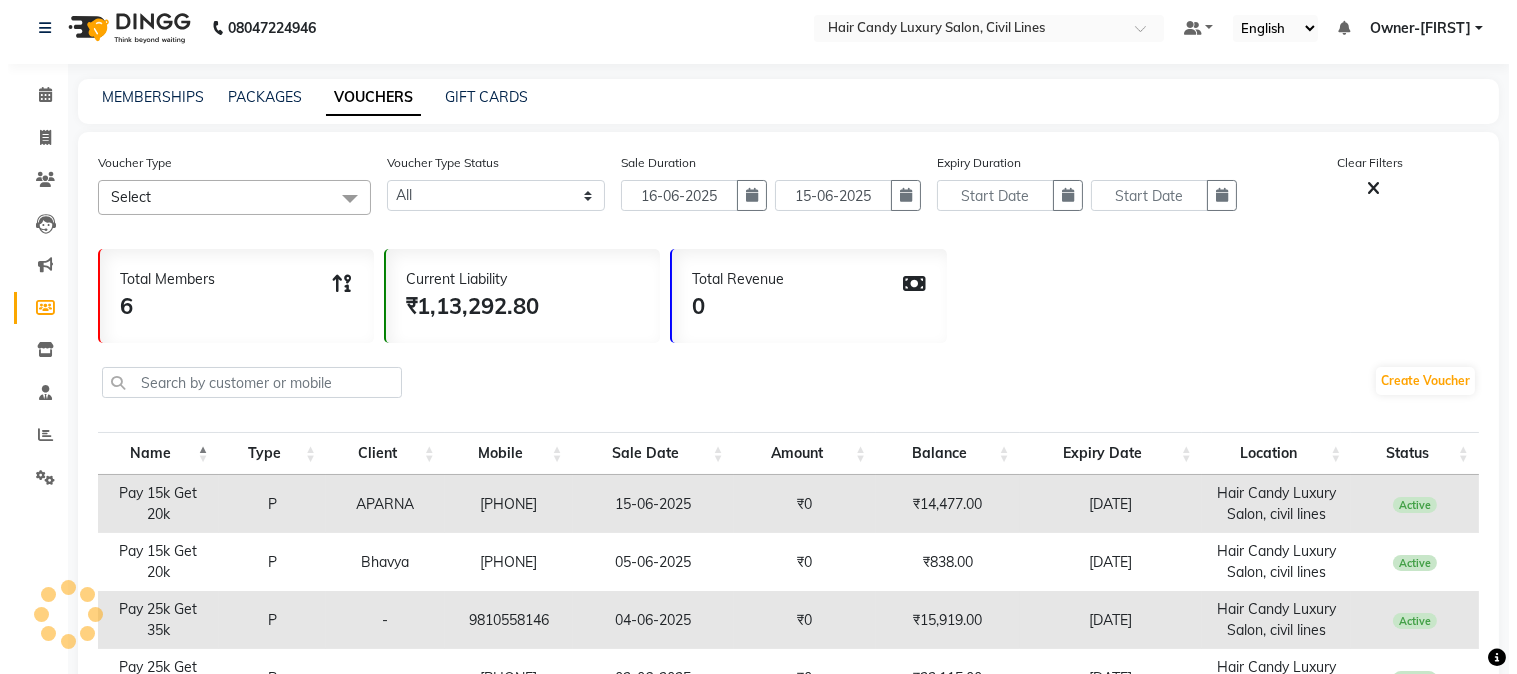 scroll, scrollTop: 0, scrollLeft: 0, axis: both 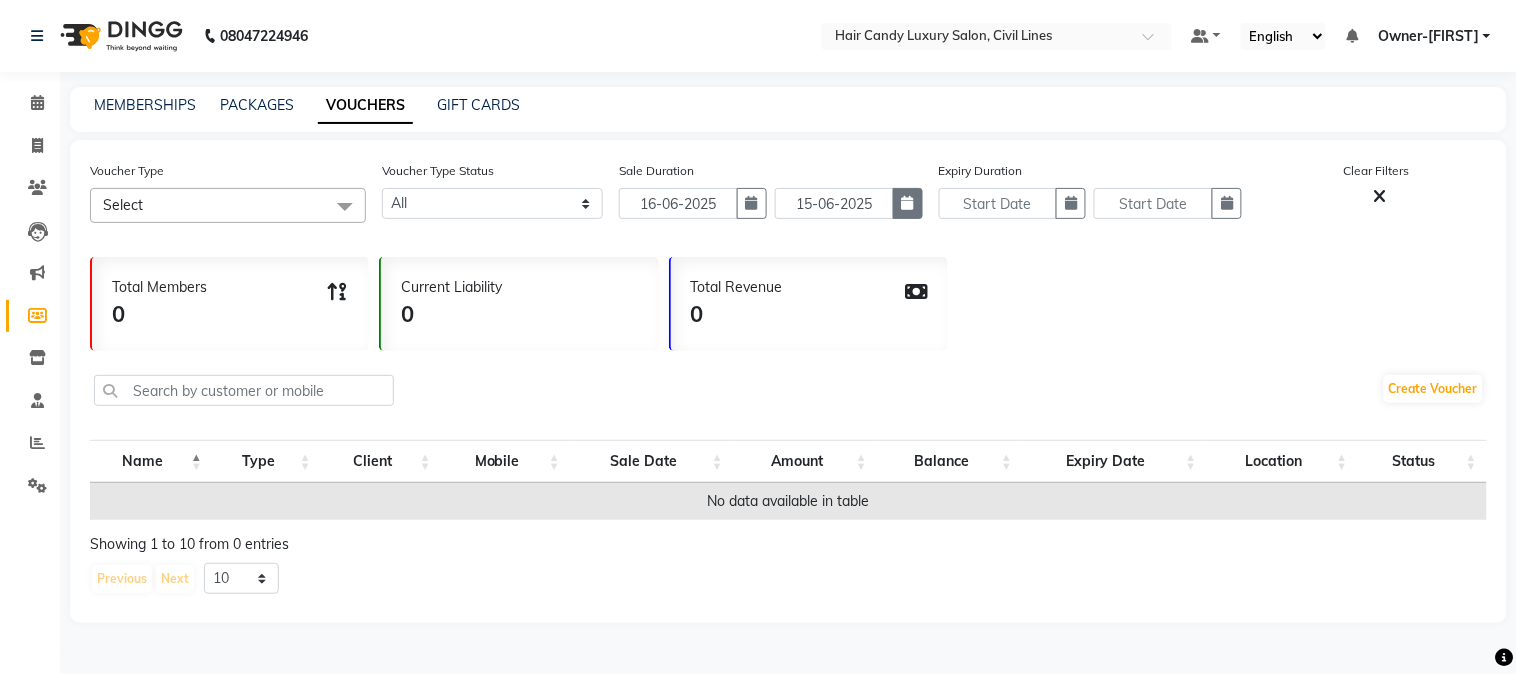 click 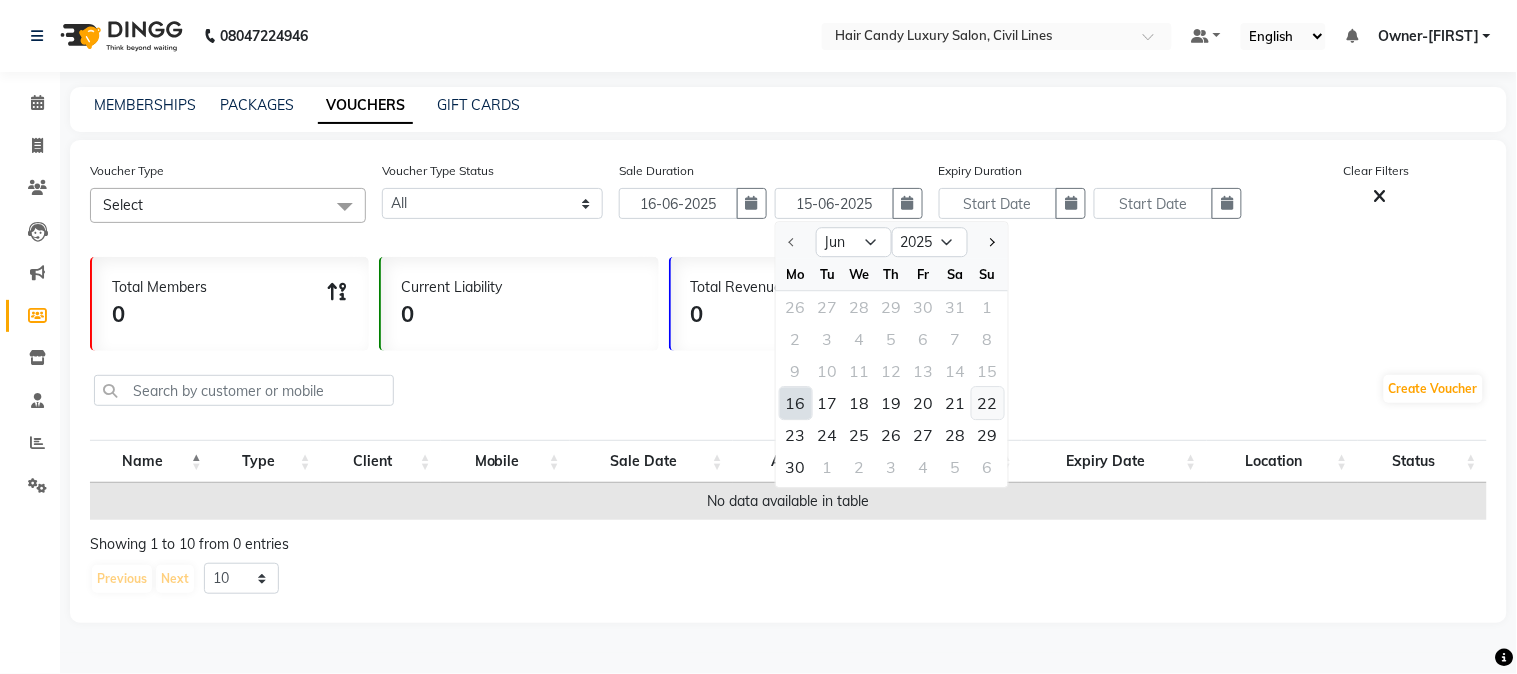 click on "22" 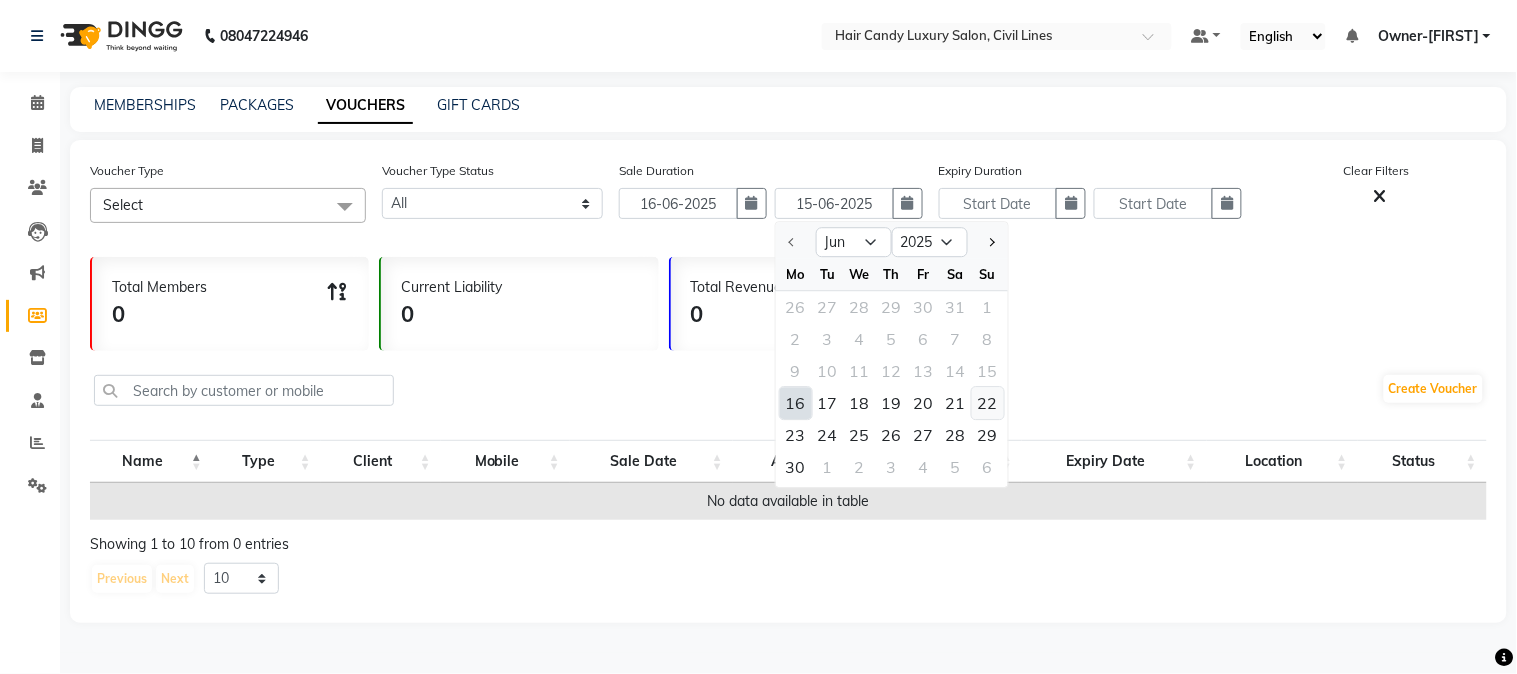 type on "22-06-2025" 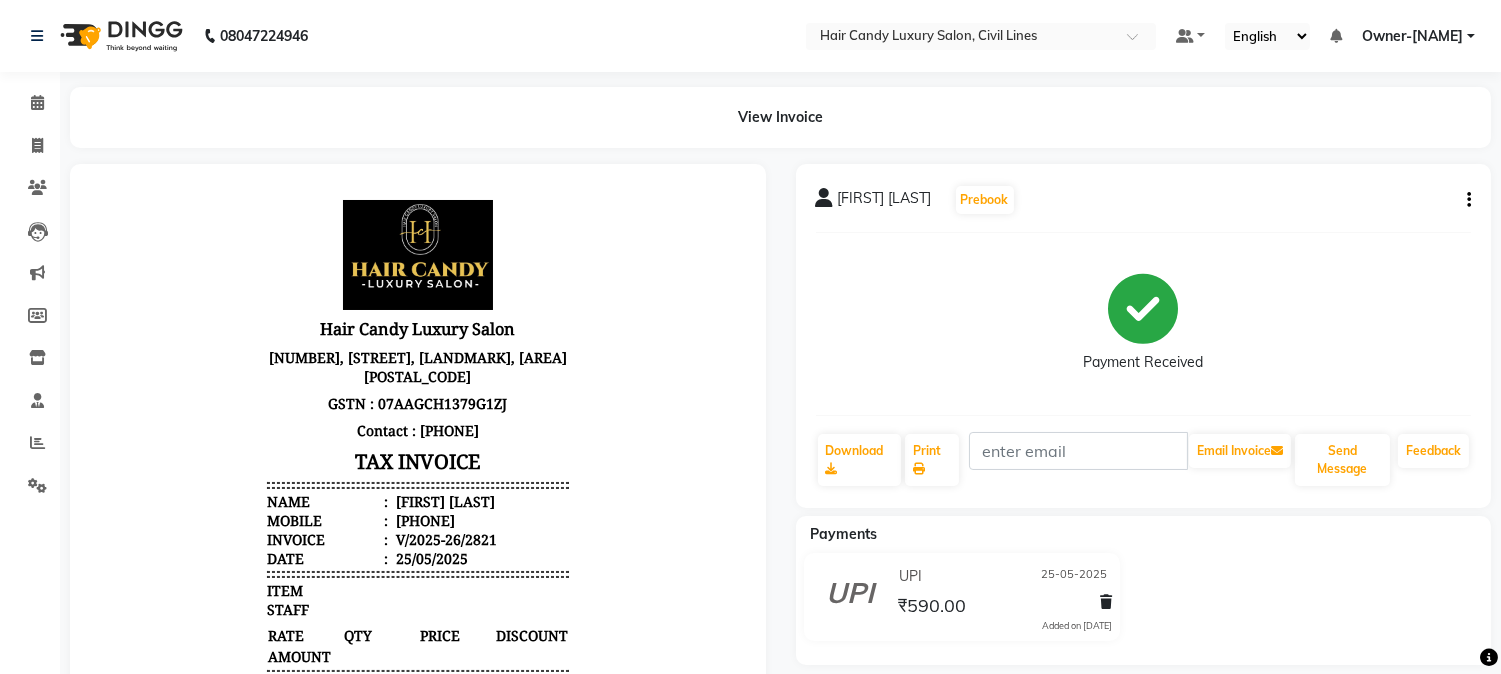 scroll, scrollTop: 0, scrollLeft: 0, axis: both 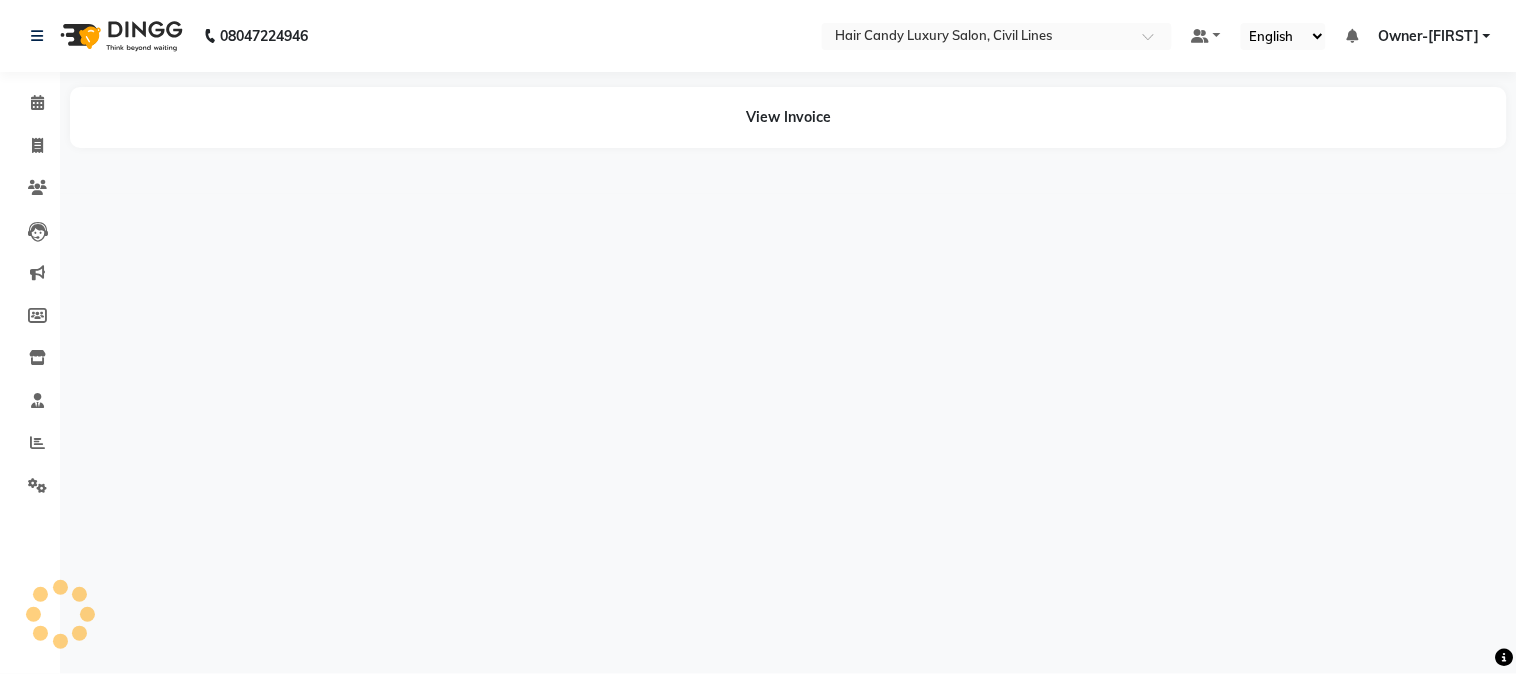 select on "en" 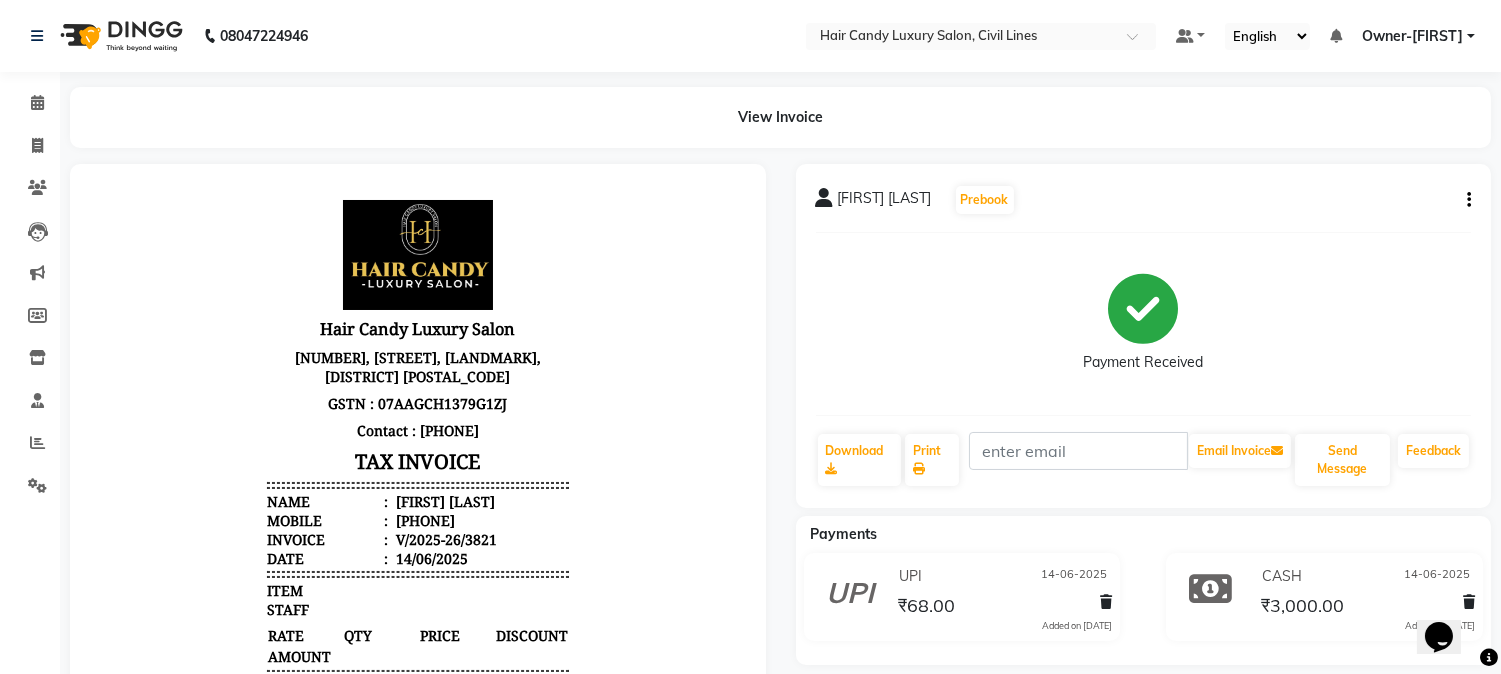 scroll, scrollTop: 0, scrollLeft: 0, axis: both 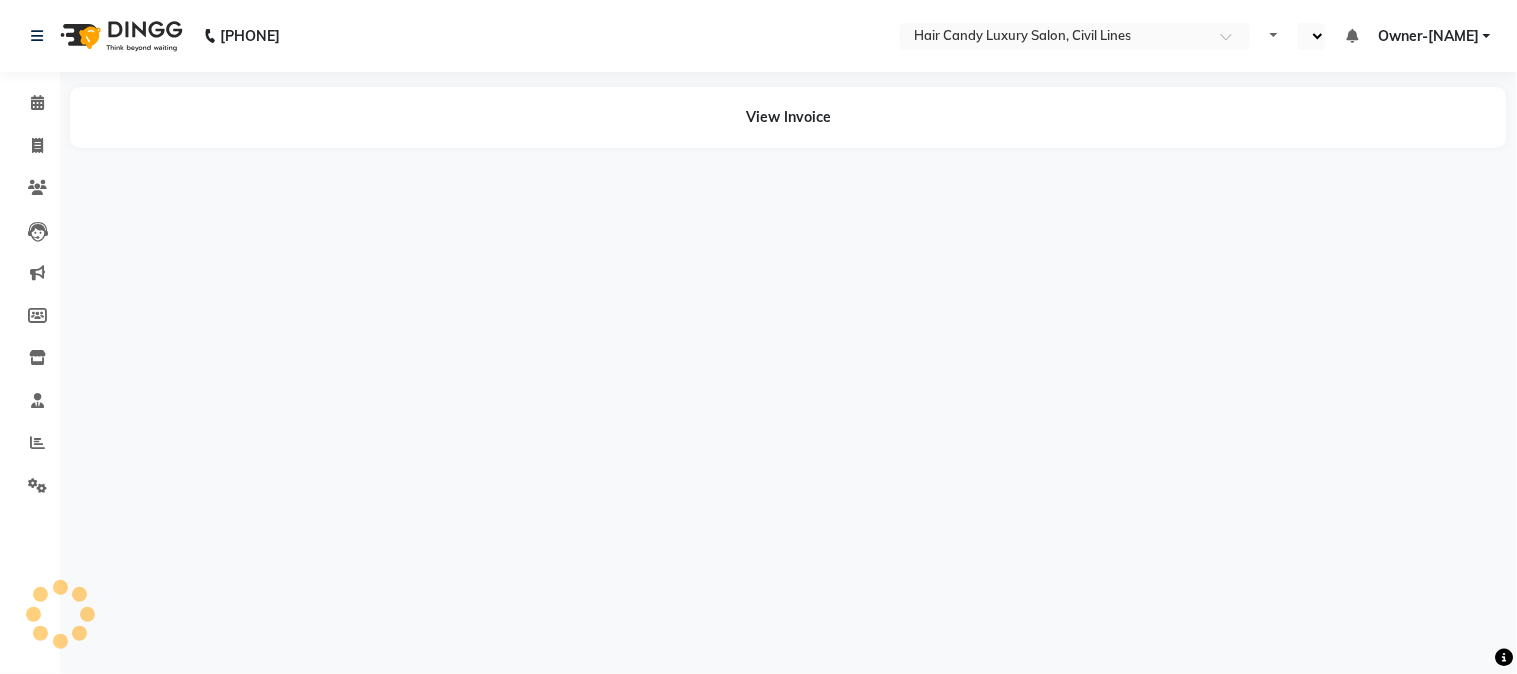 select on "en" 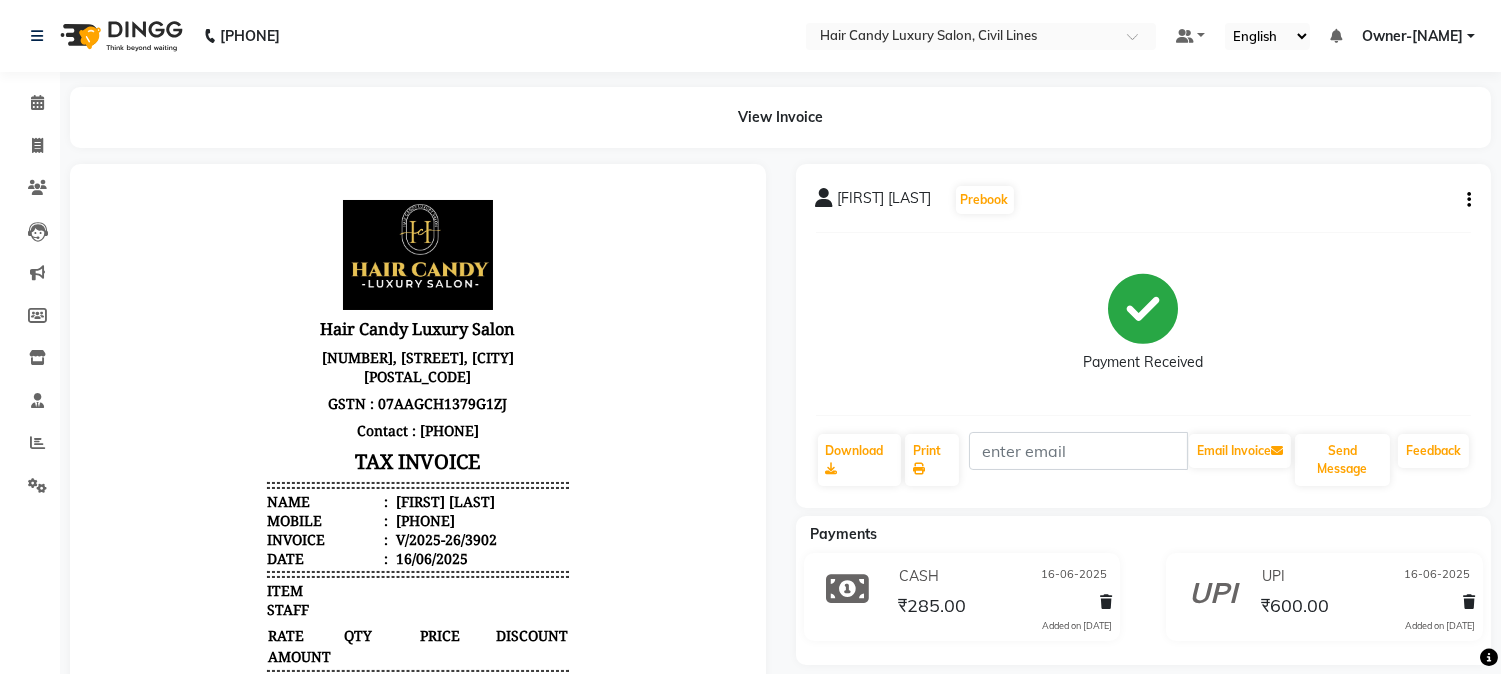 scroll, scrollTop: 0, scrollLeft: 0, axis: both 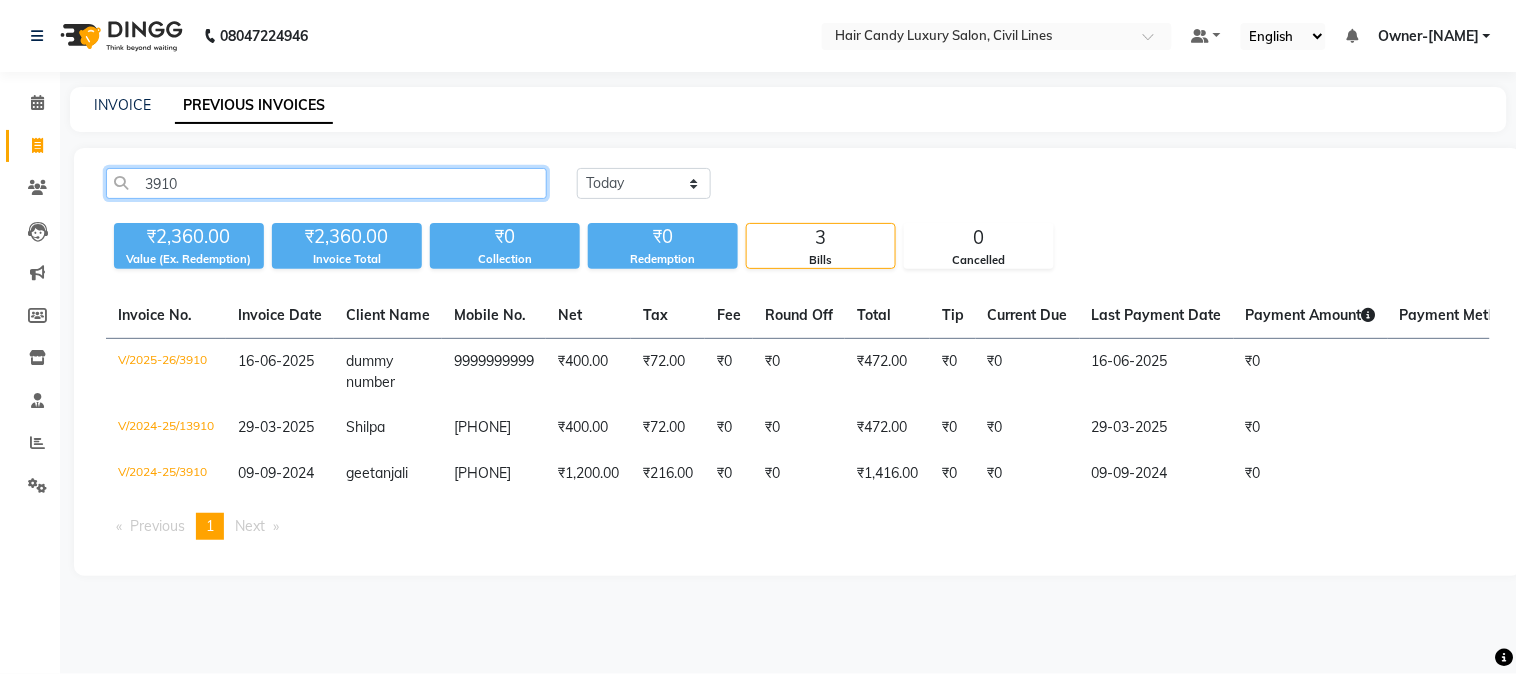 click on "3910" 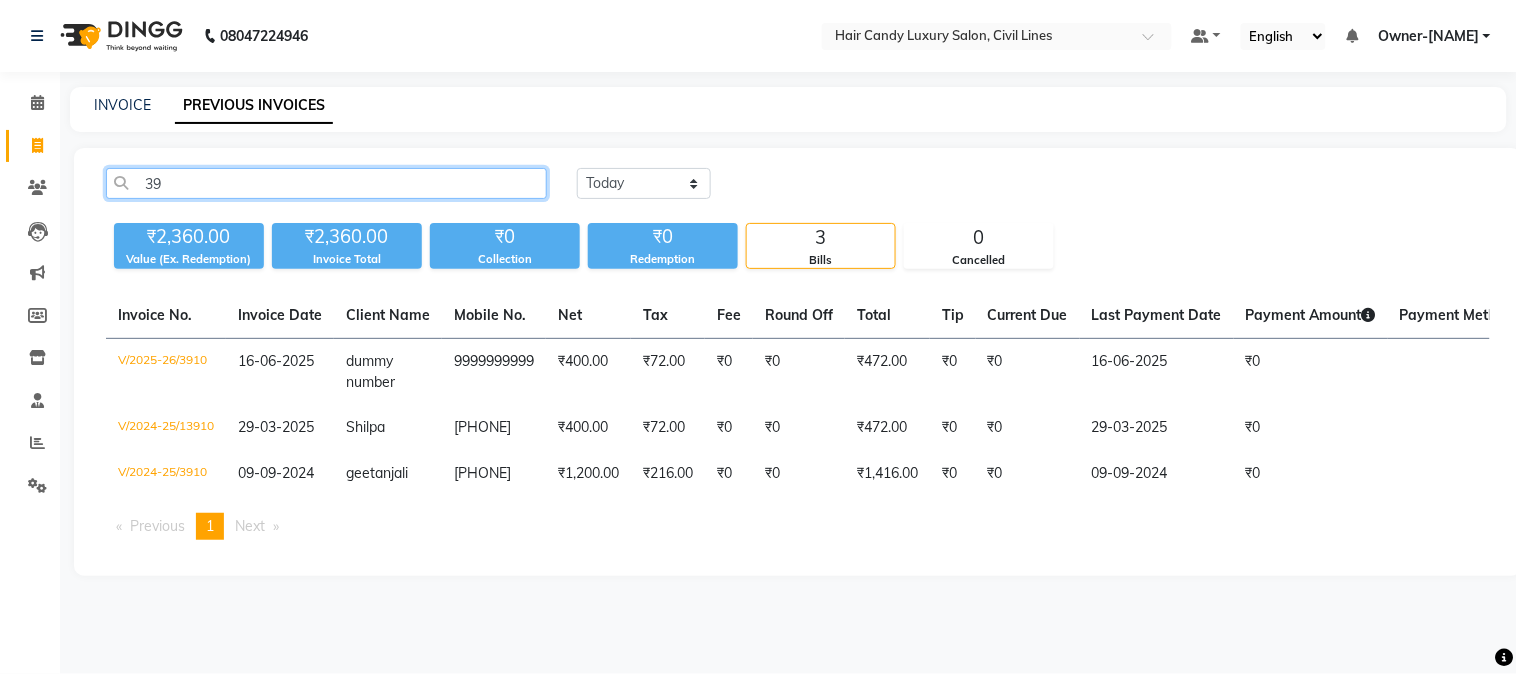 type on "3" 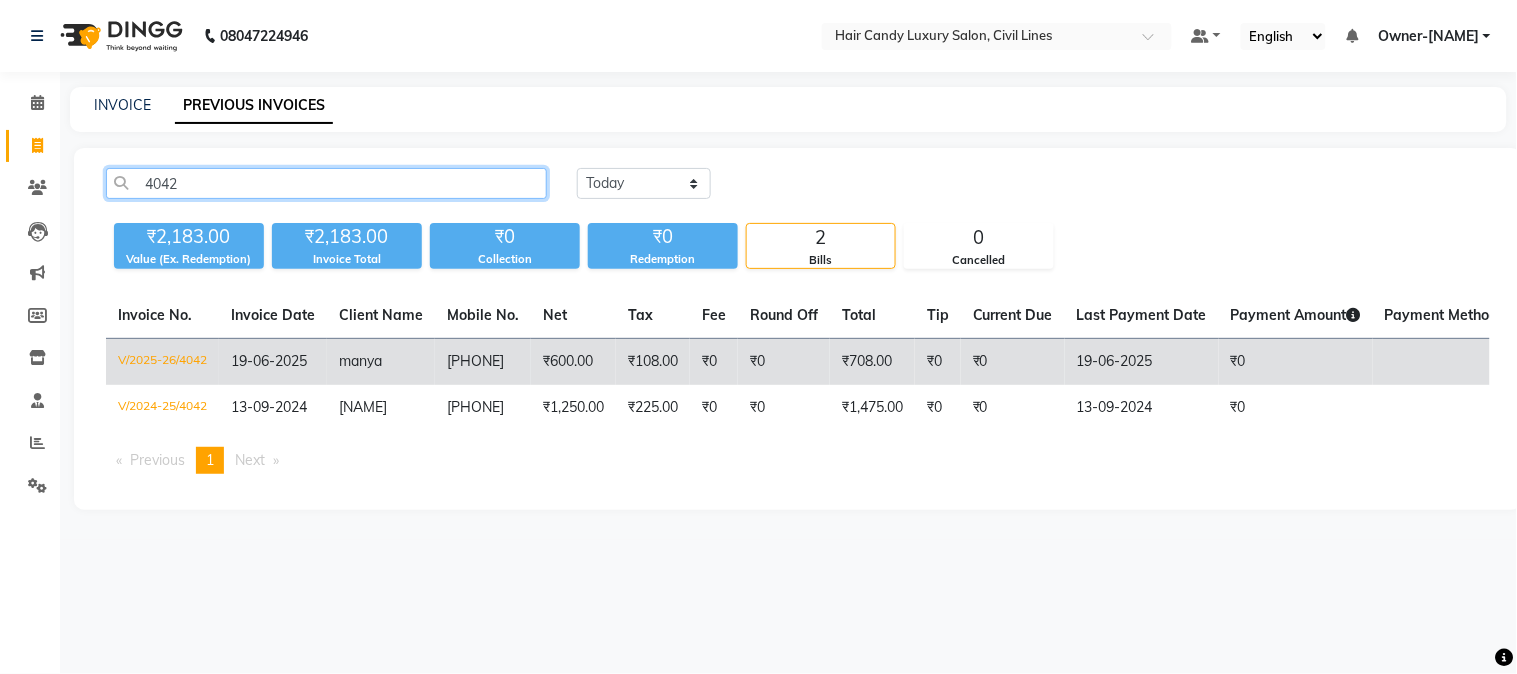 type on "4042" 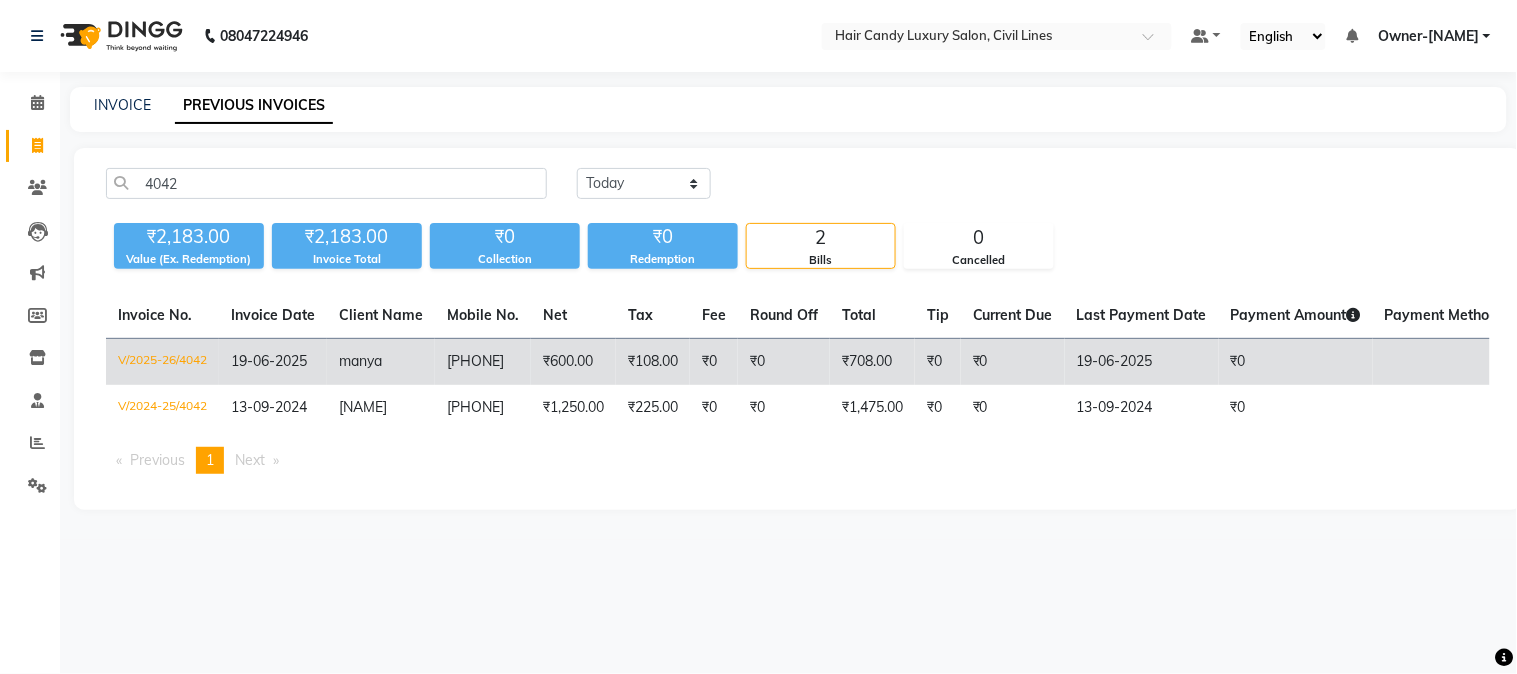click on "19-06-2025" 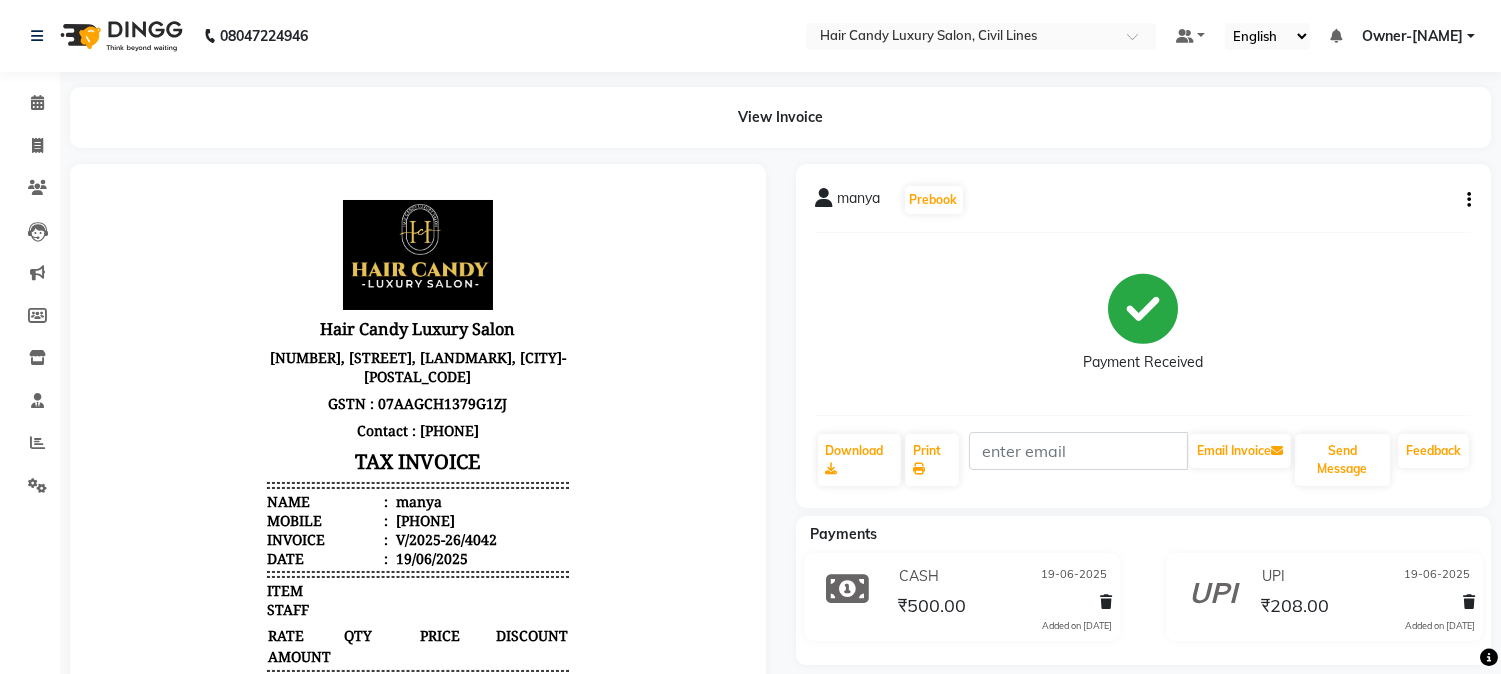 scroll, scrollTop: 0, scrollLeft: 0, axis: both 